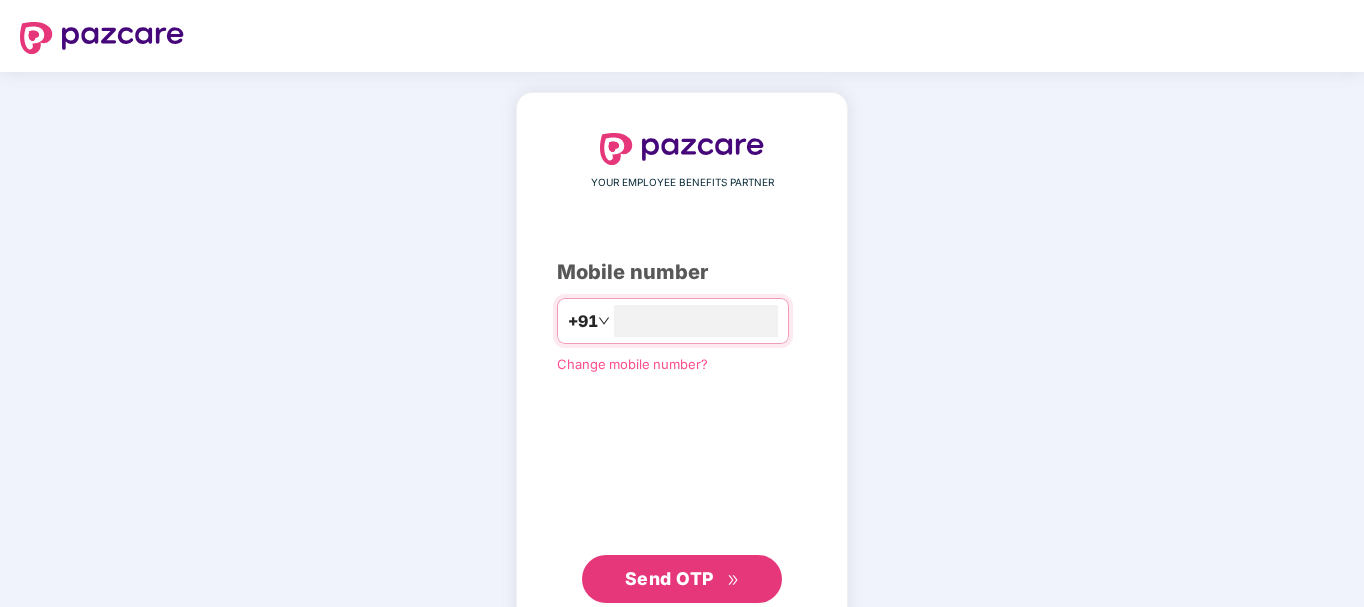 scroll, scrollTop: 0, scrollLeft: 0, axis: both 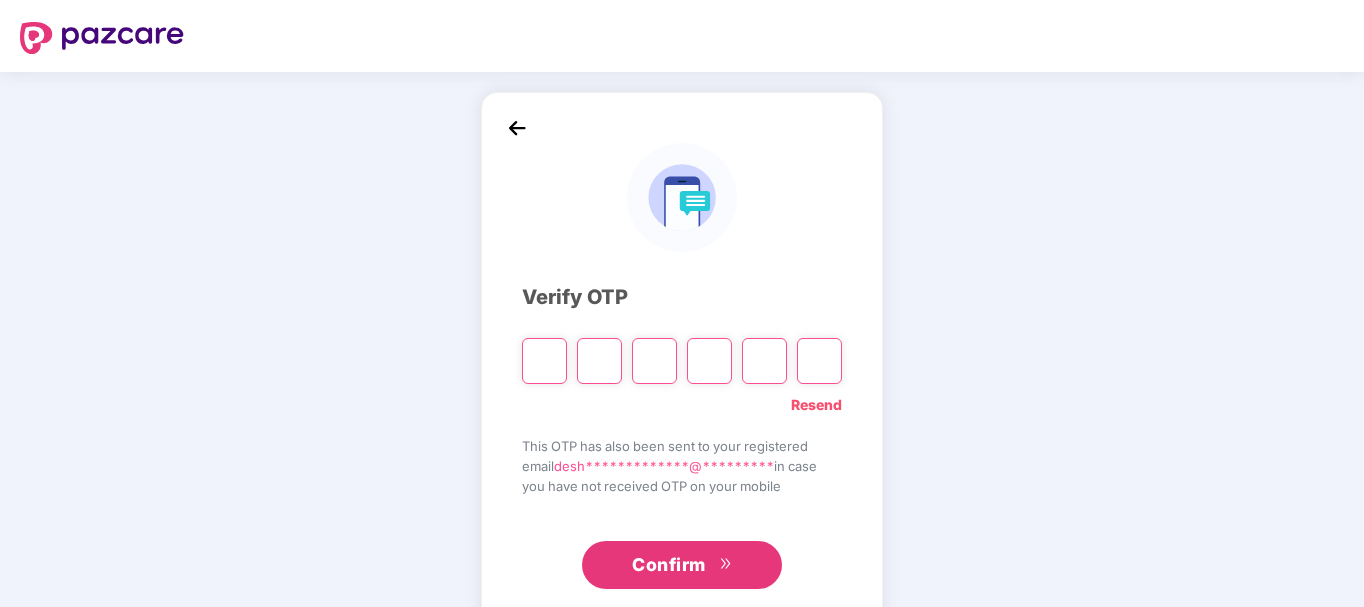 type on "*" 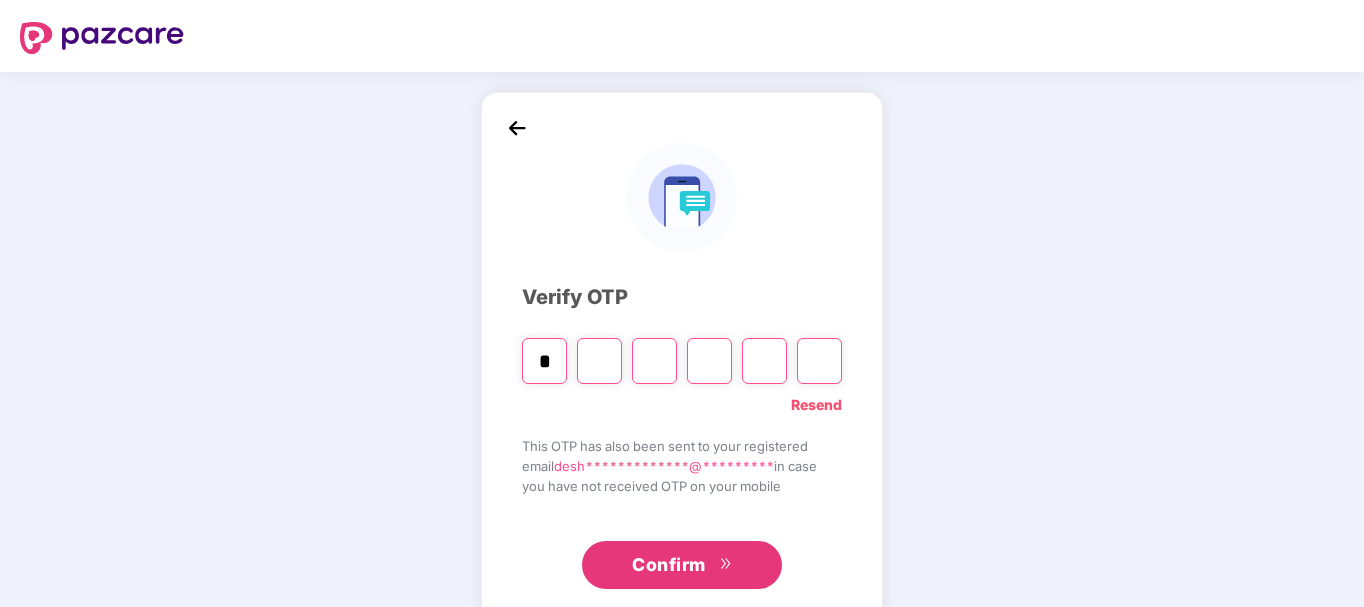 type on "*" 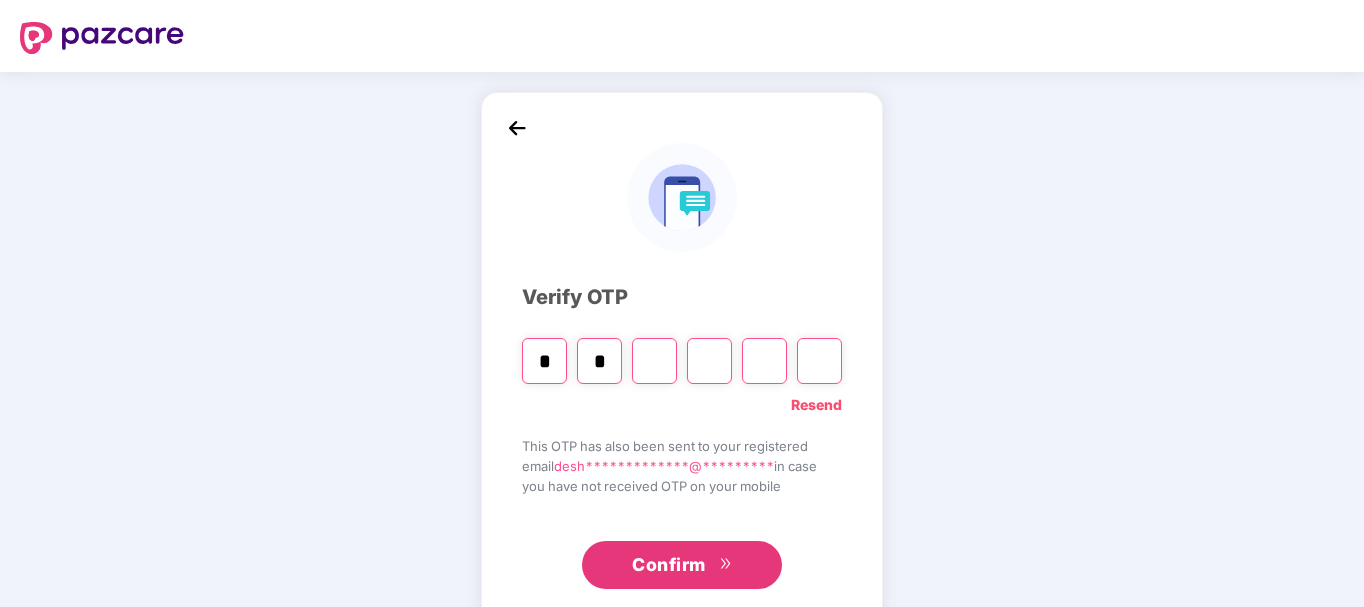 type on "*" 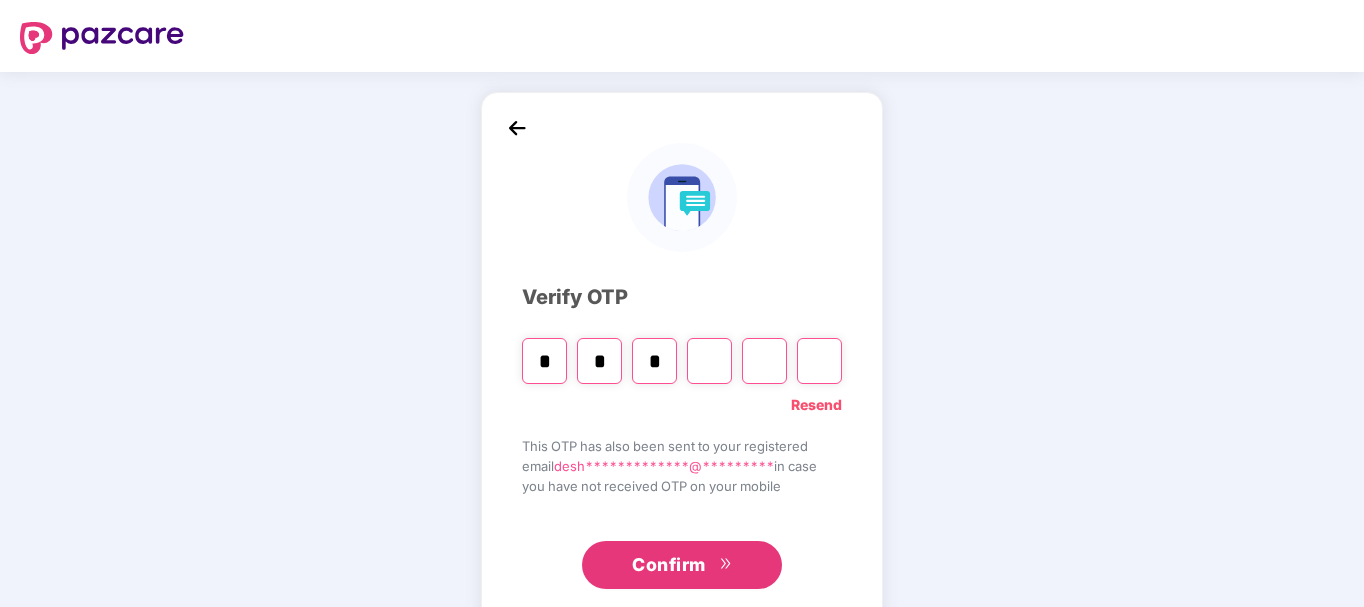 type on "*" 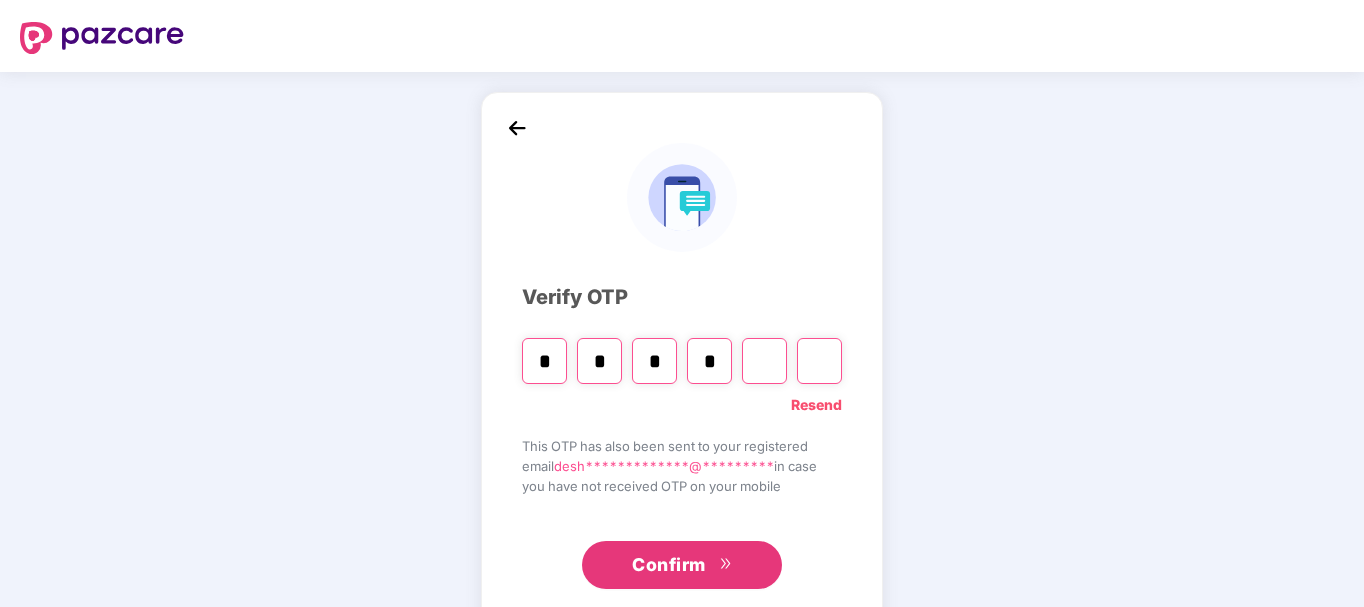 type on "*" 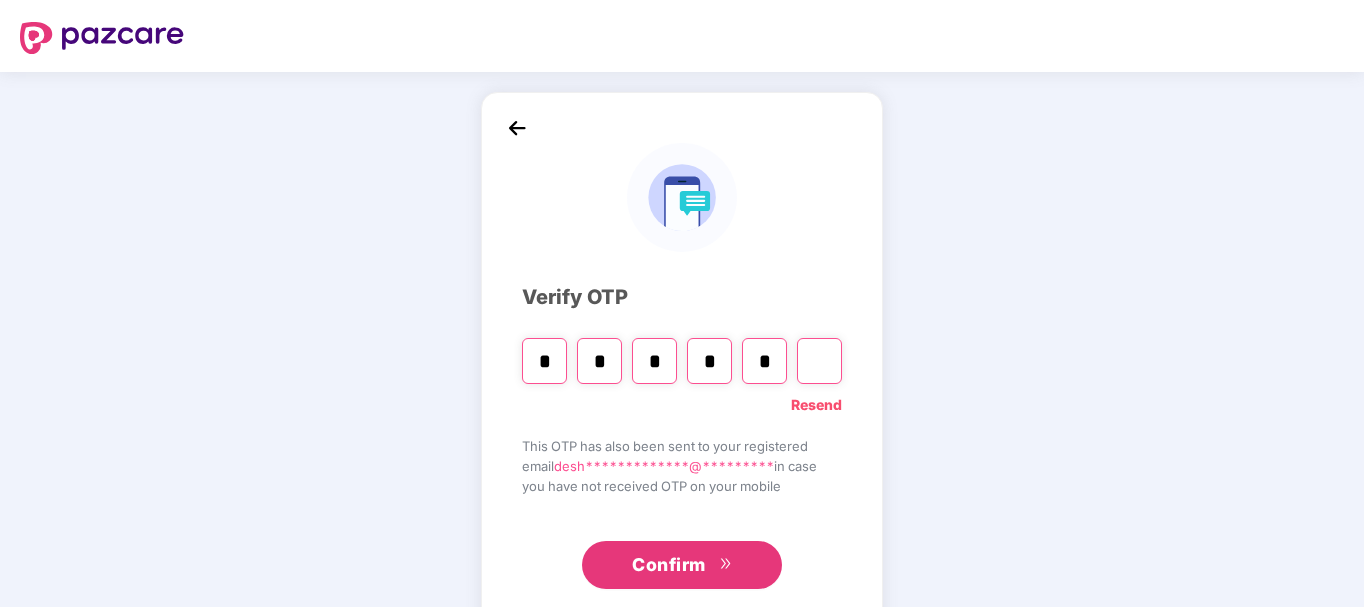 type on "*" 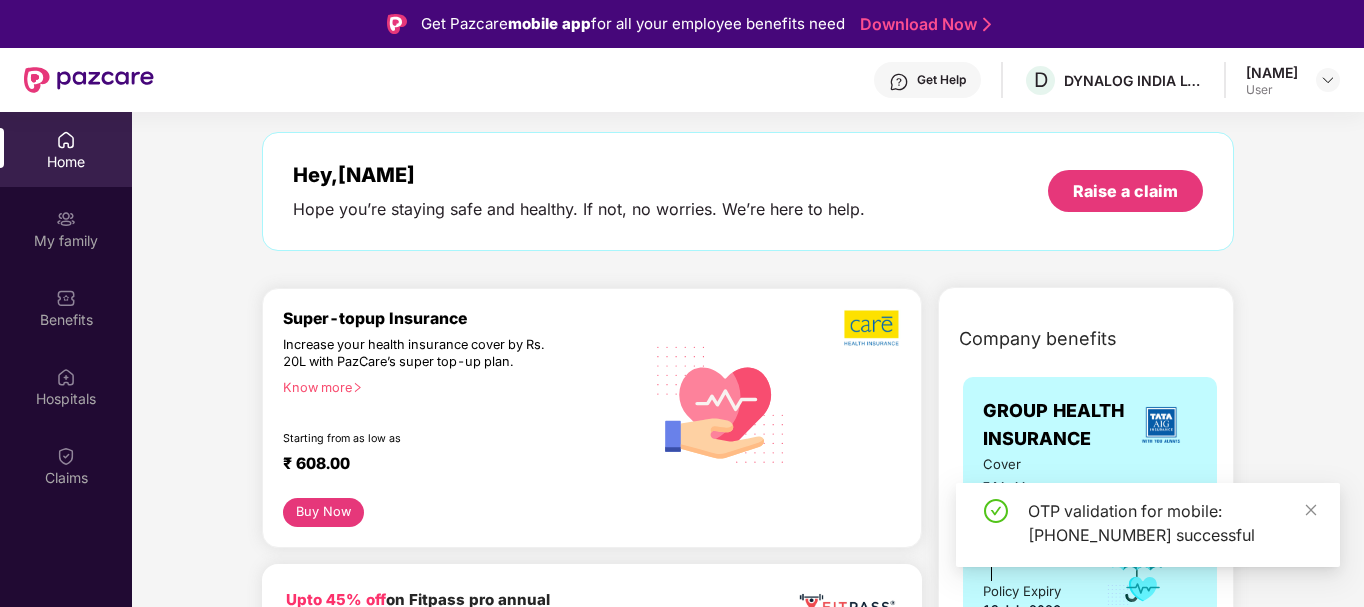 scroll, scrollTop: 200, scrollLeft: 0, axis: vertical 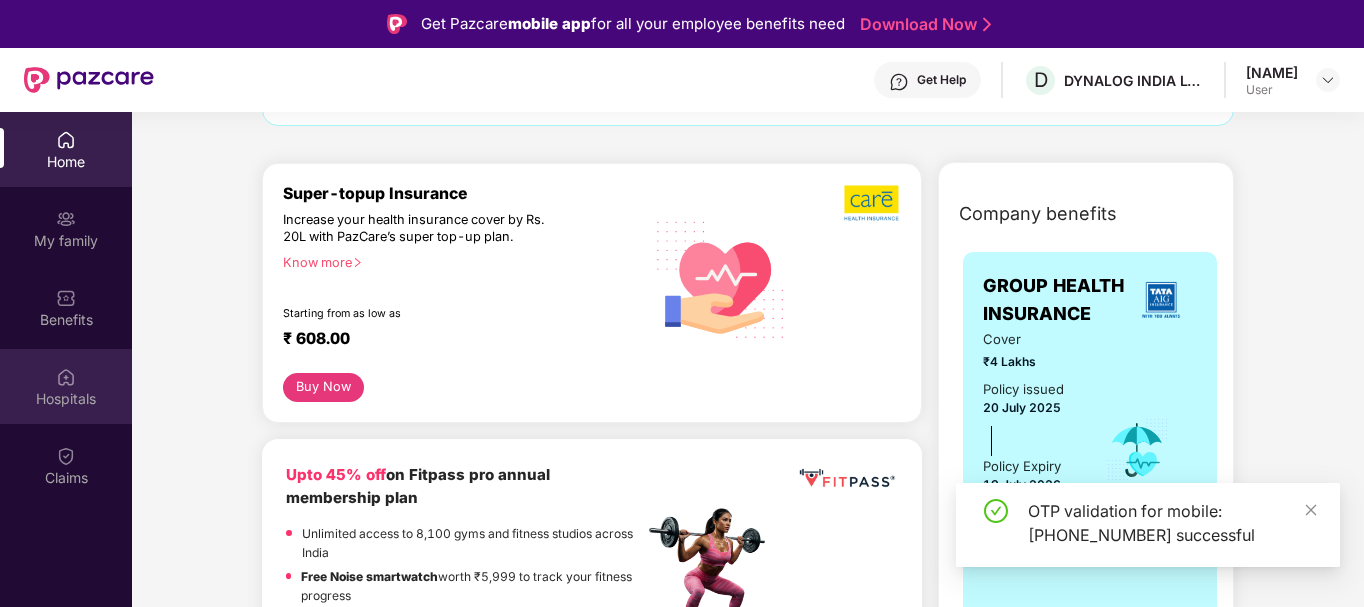 click on "Hospitals" at bounding box center [66, 399] 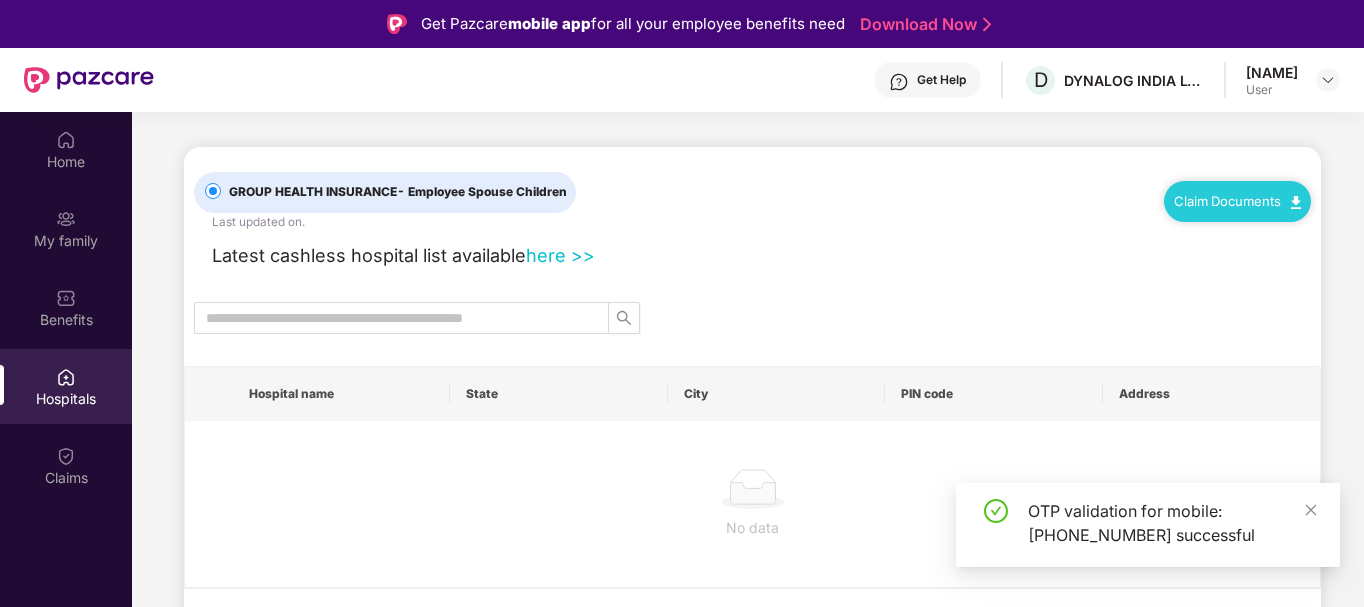 scroll, scrollTop: 0, scrollLeft: 0, axis: both 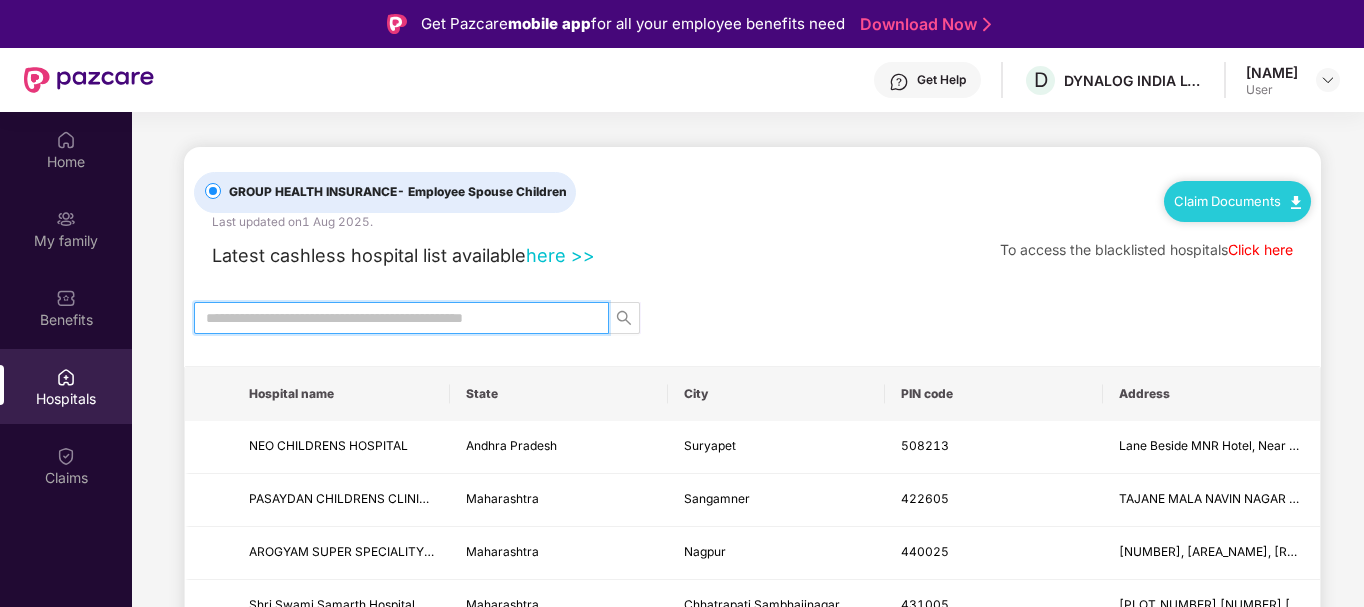 click at bounding box center [393, 318] 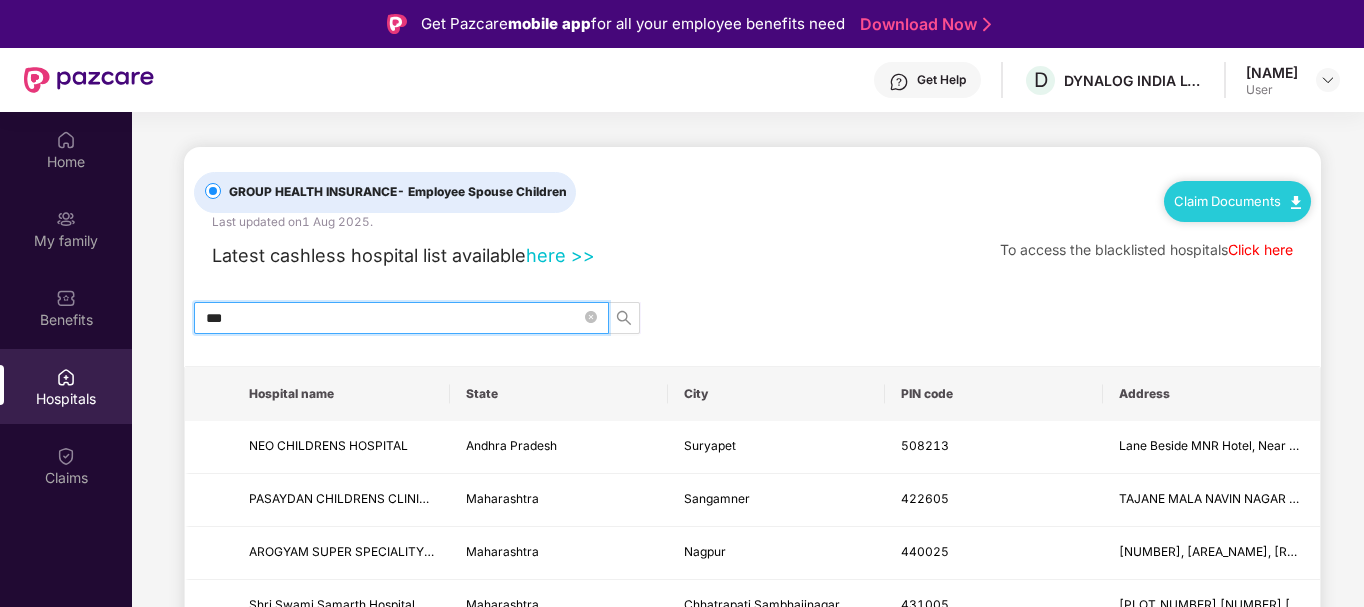 type on "****" 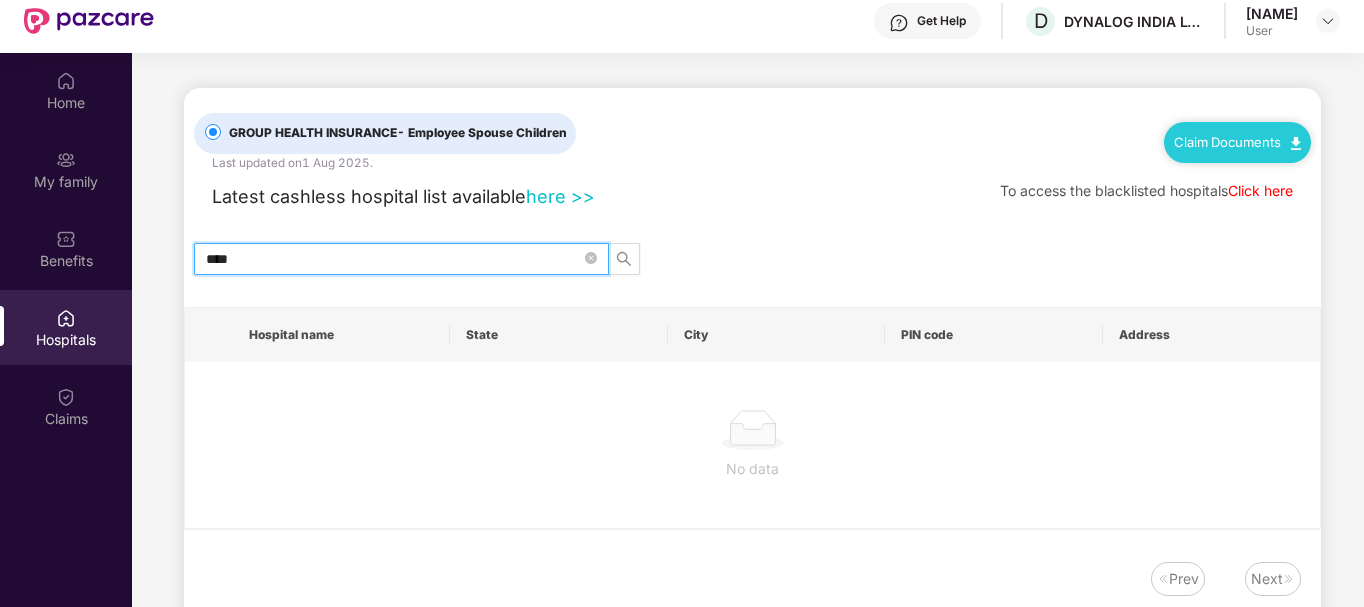 scroll, scrollTop: 112, scrollLeft: 0, axis: vertical 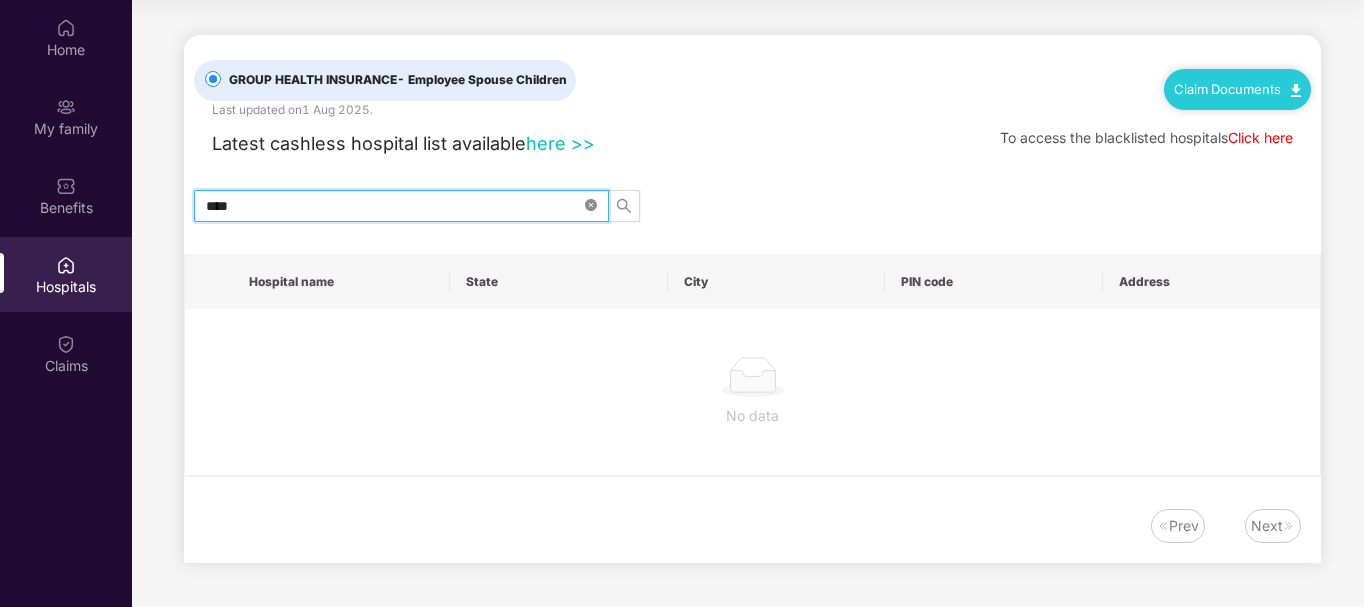 click 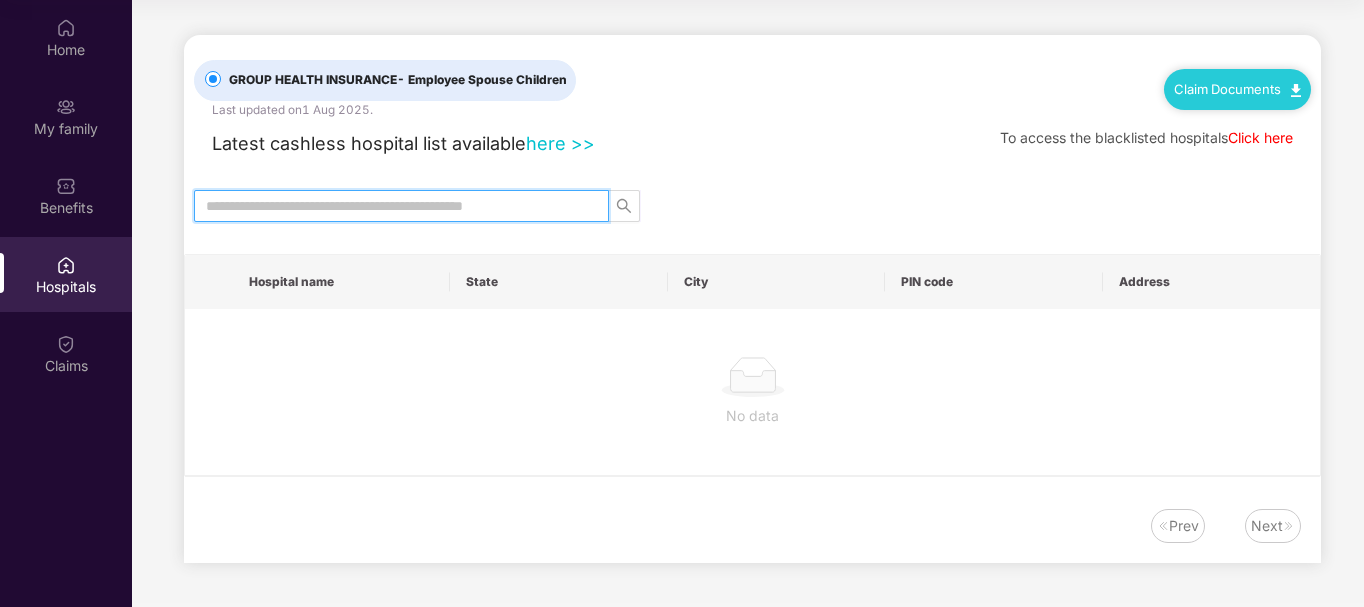 click at bounding box center (393, 206) 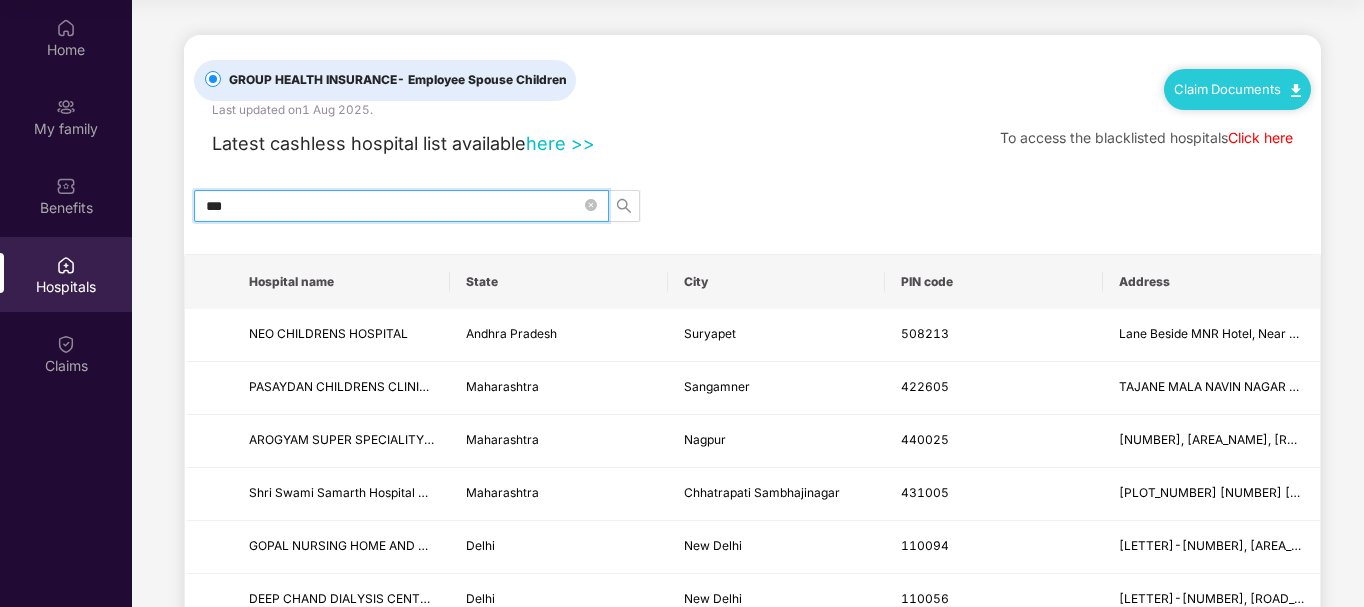 type on "****" 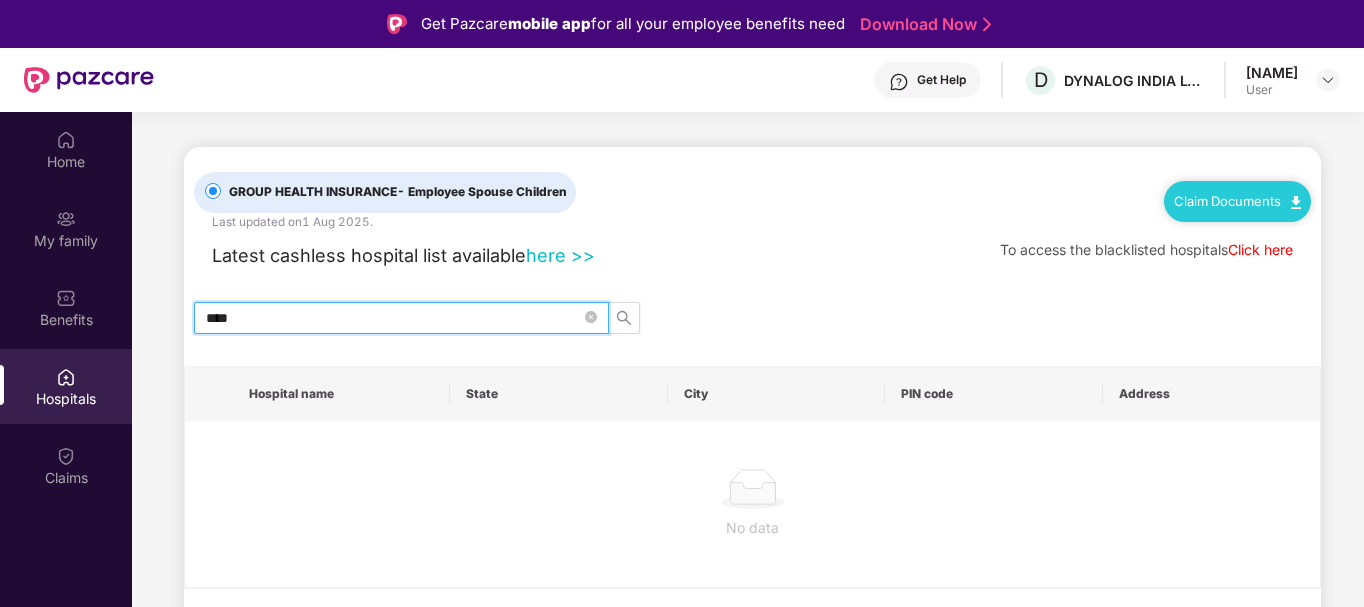 scroll, scrollTop: 112, scrollLeft: 0, axis: vertical 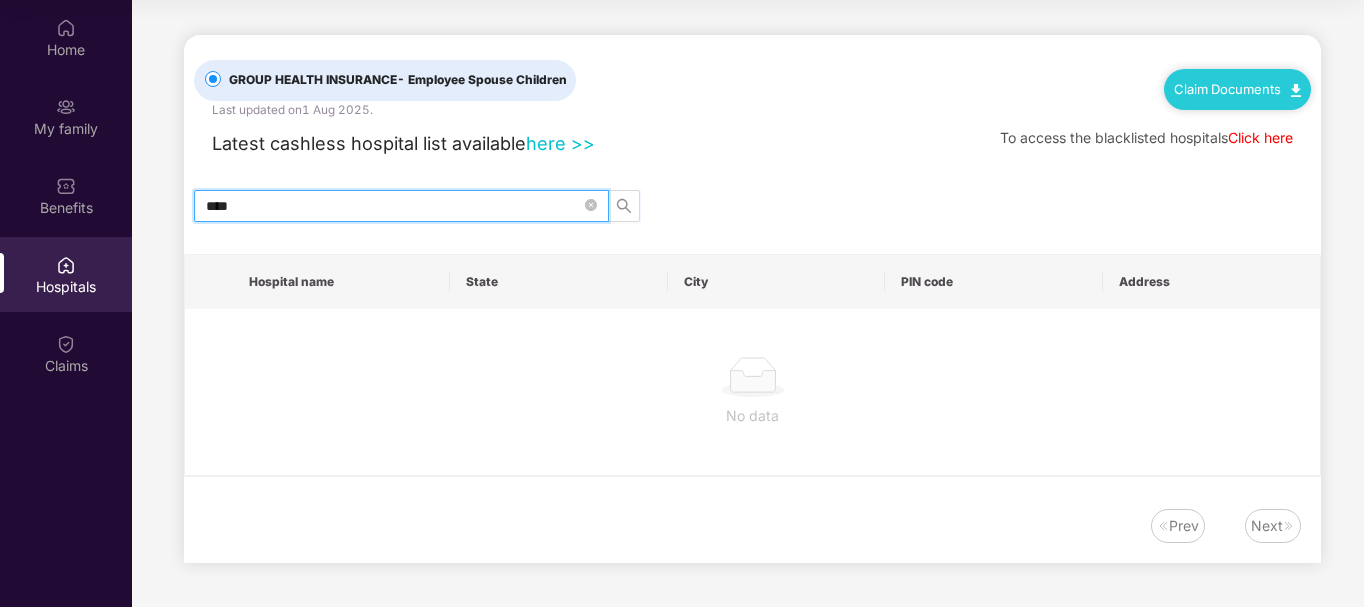 drag, startPoint x: 259, startPoint y: 204, endPoint x: 138, endPoint y: 210, distance: 121.14867 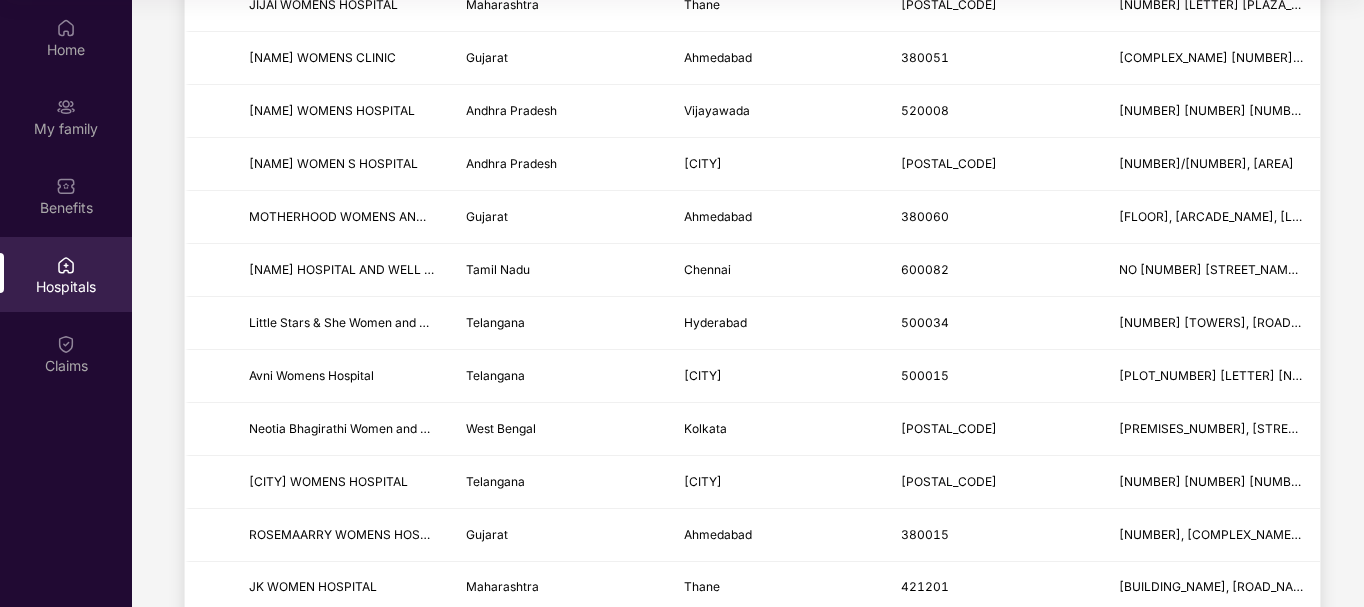 scroll, scrollTop: 800, scrollLeft: 0, axis: vertical 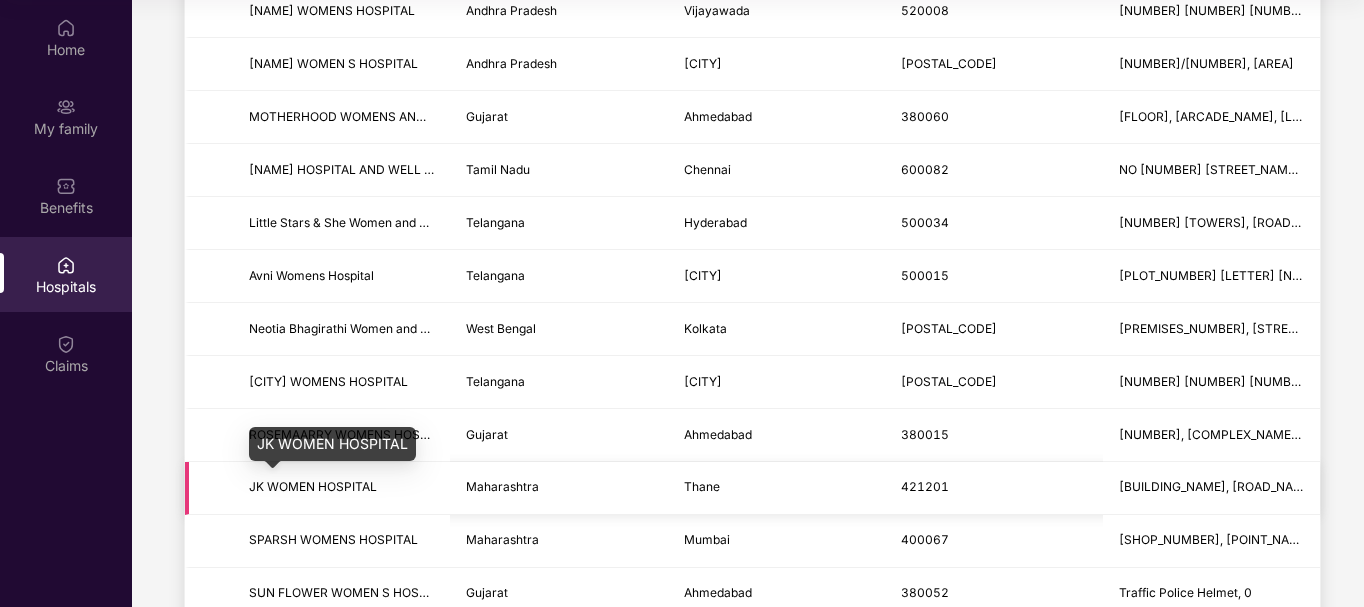 type on "*****" 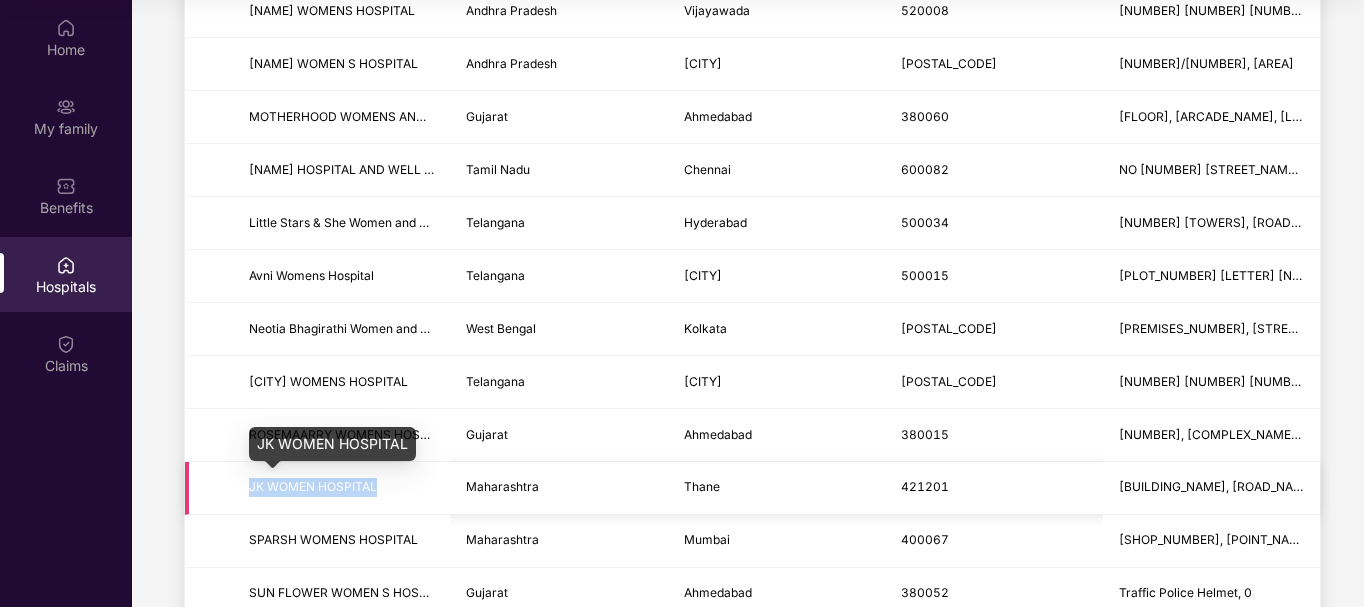 drag, startPoint x: 242, startPoint y: 486, endPoint x: 384, endPoint y: 486, distance: 142 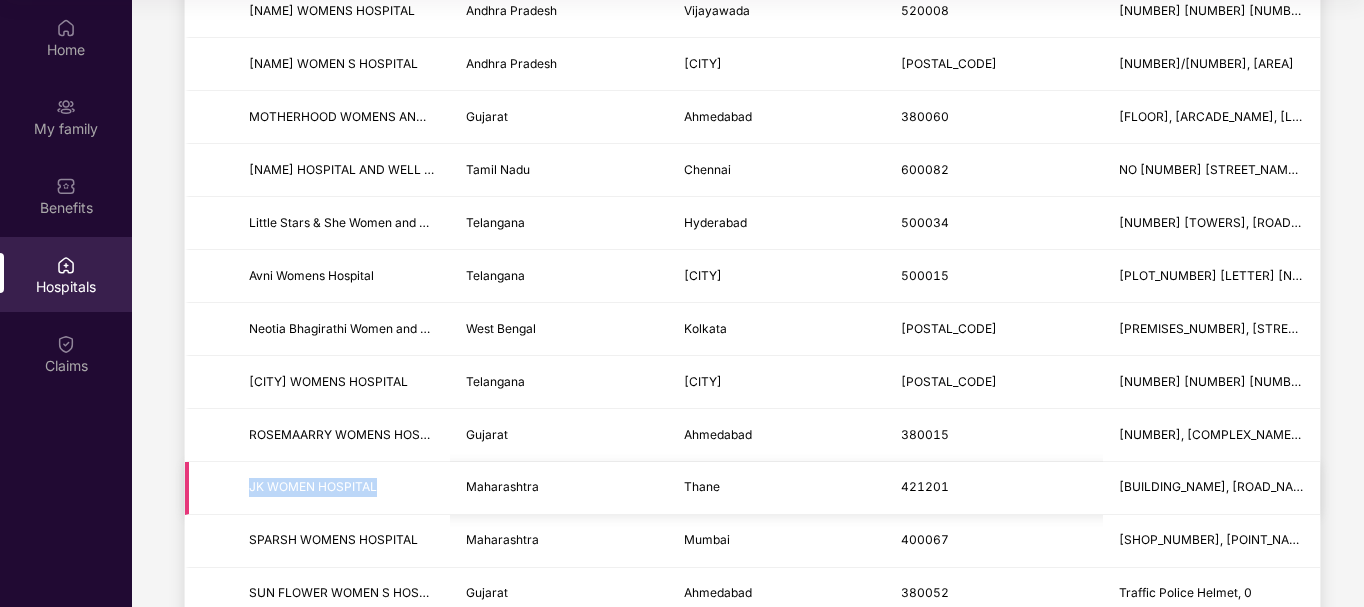 click on "JK WOMEN HOSPITAL" at bounding box center (341, 487) 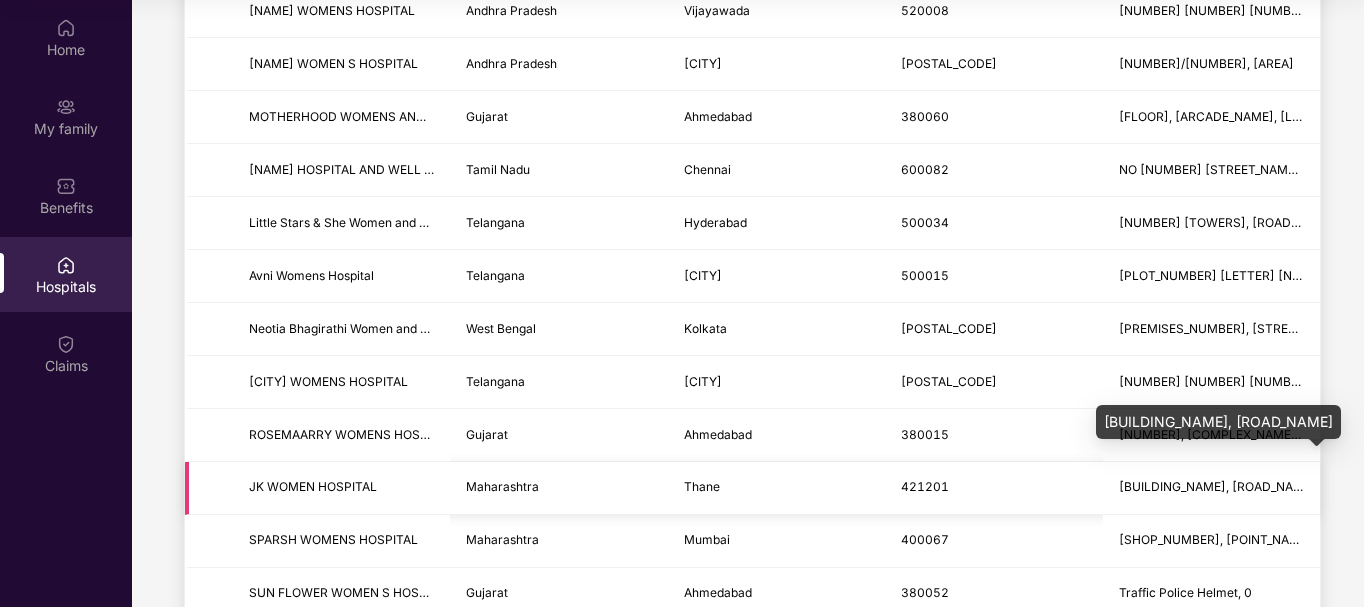 click on "[BUILDING_NAME], [ROAD_NAME]" at bounding box center (1217, 486) 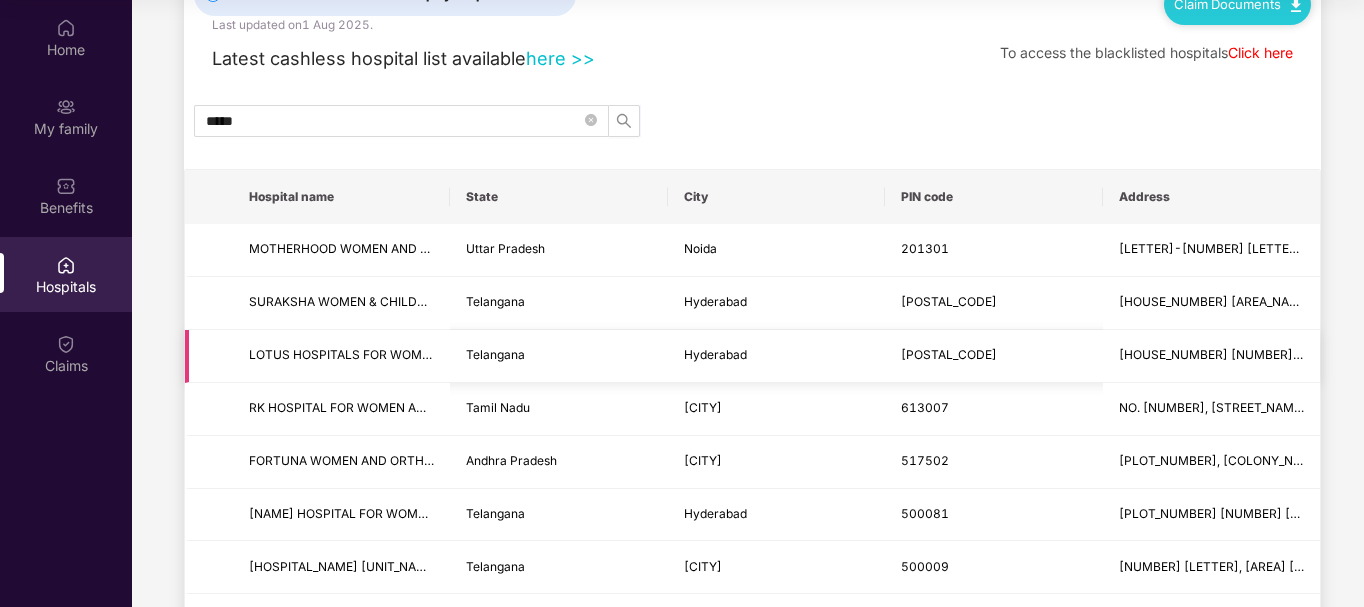 scroll, scrollTop: 0, scrollLeft: 0, axis: both 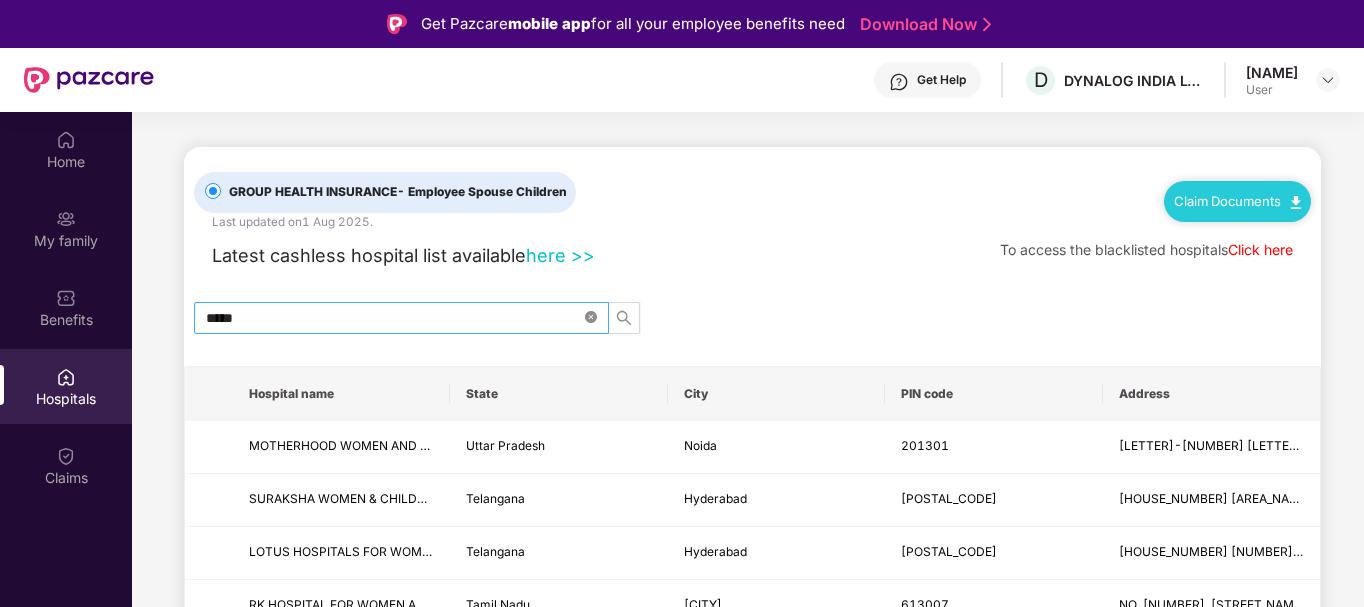 click 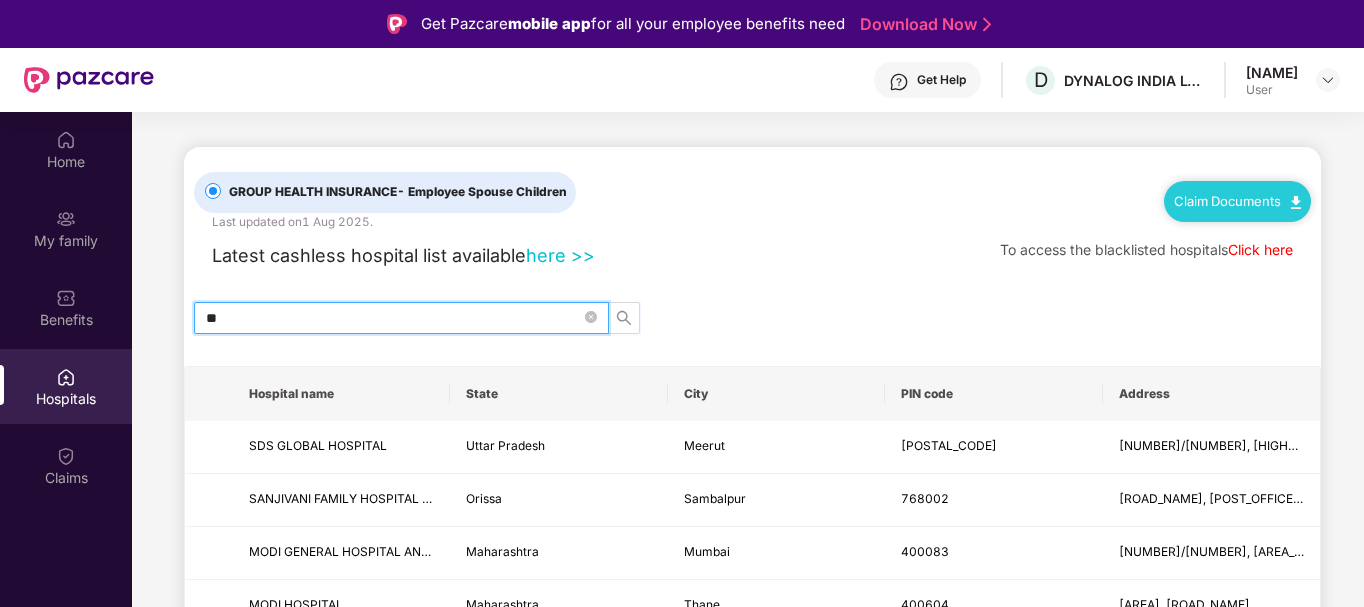 type on "*" 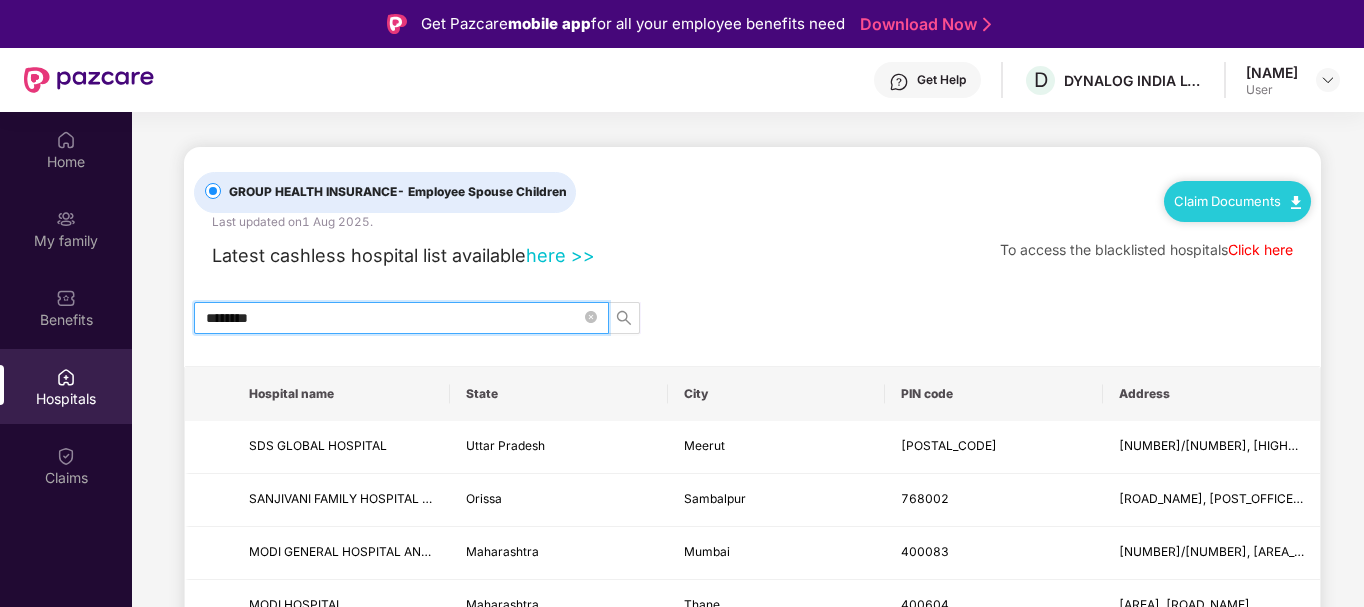 type on "*********" 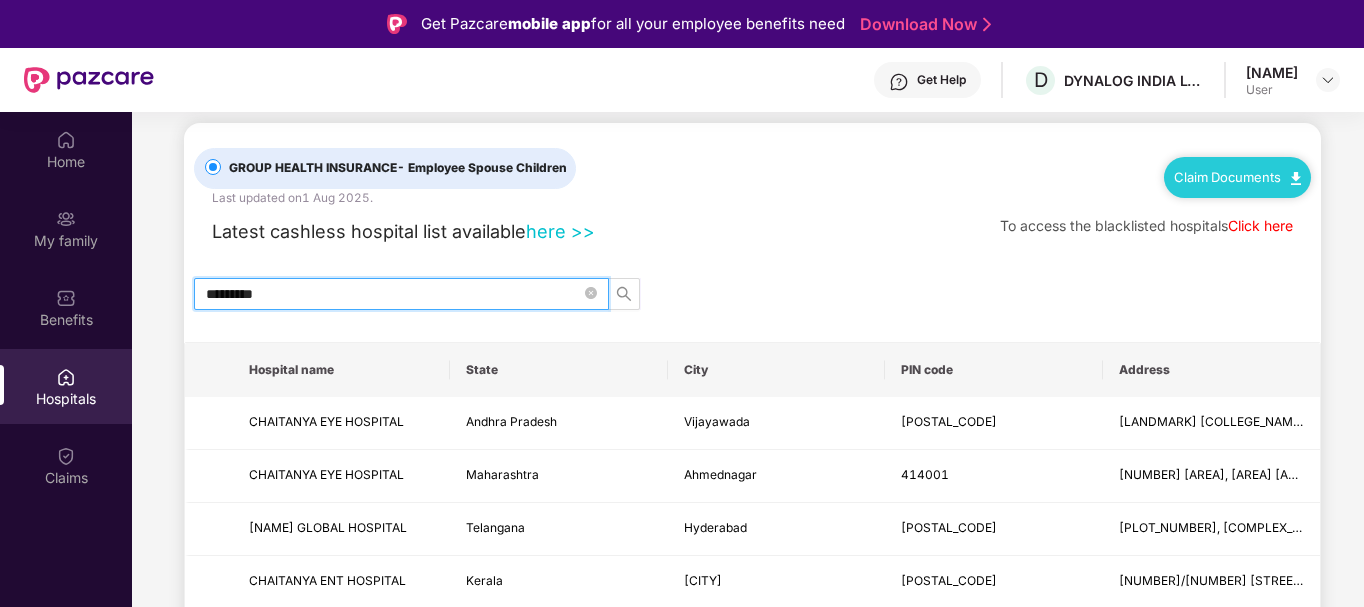scroll, scrollTop: 0, scrollLeft: 0, axis: both 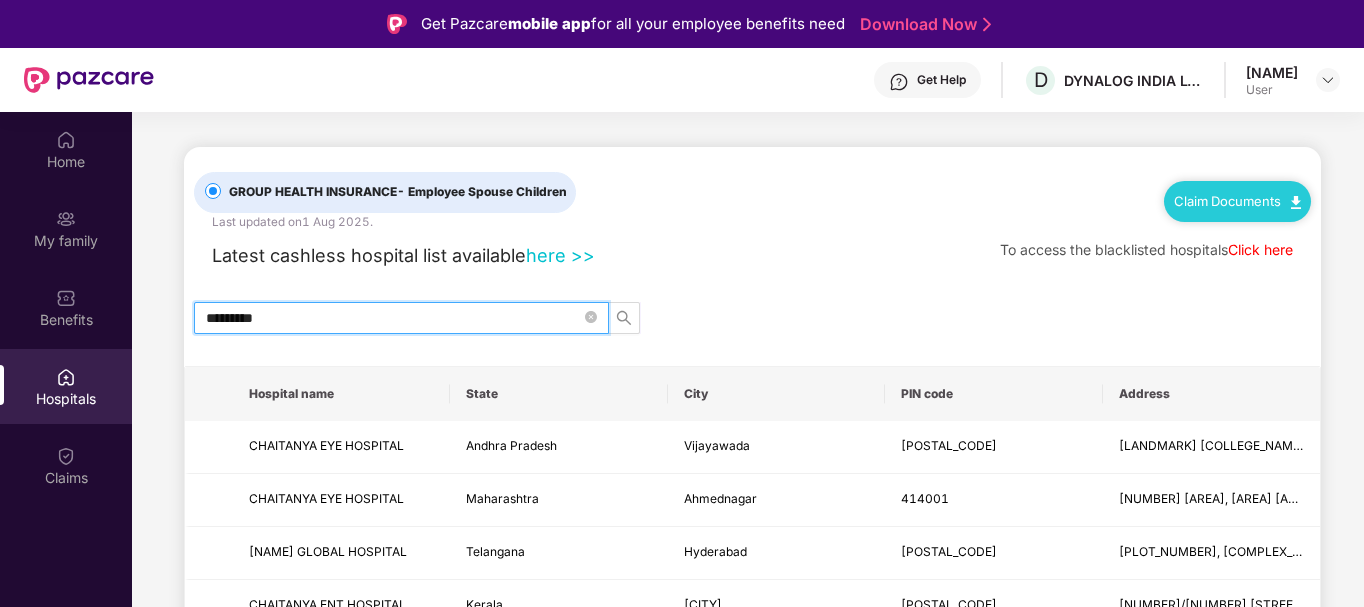 click on "*********" at bounding box center [393, 318] 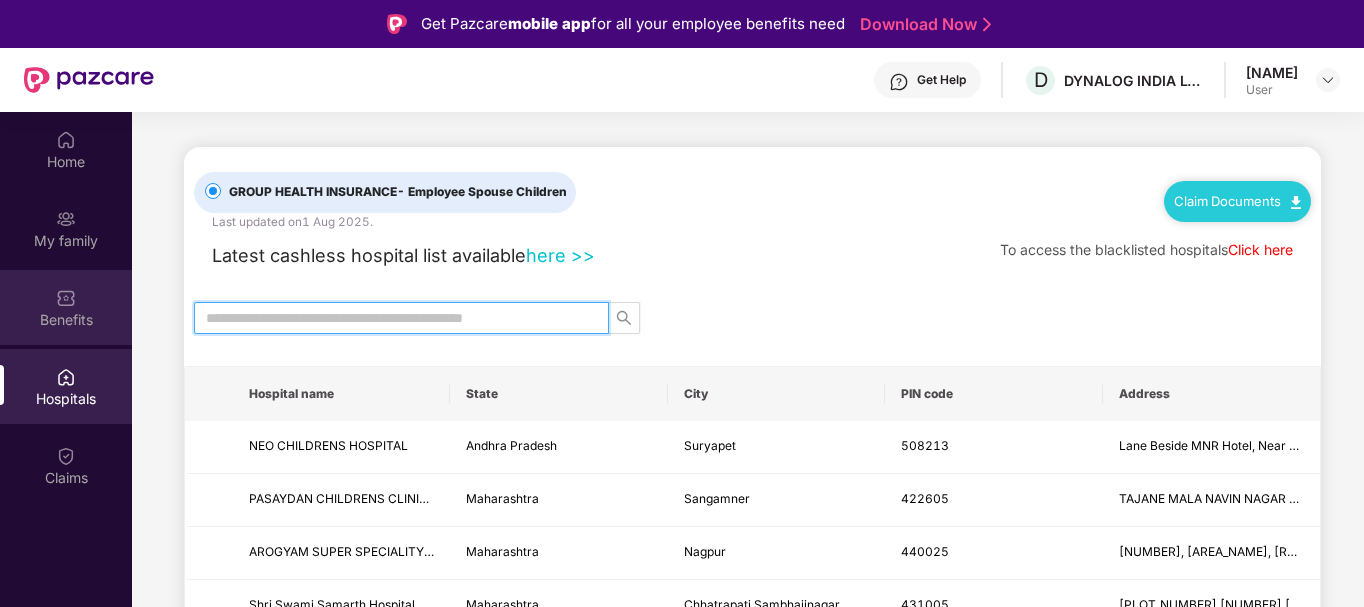 click on "Benefits" at bounding box center [66, 320] 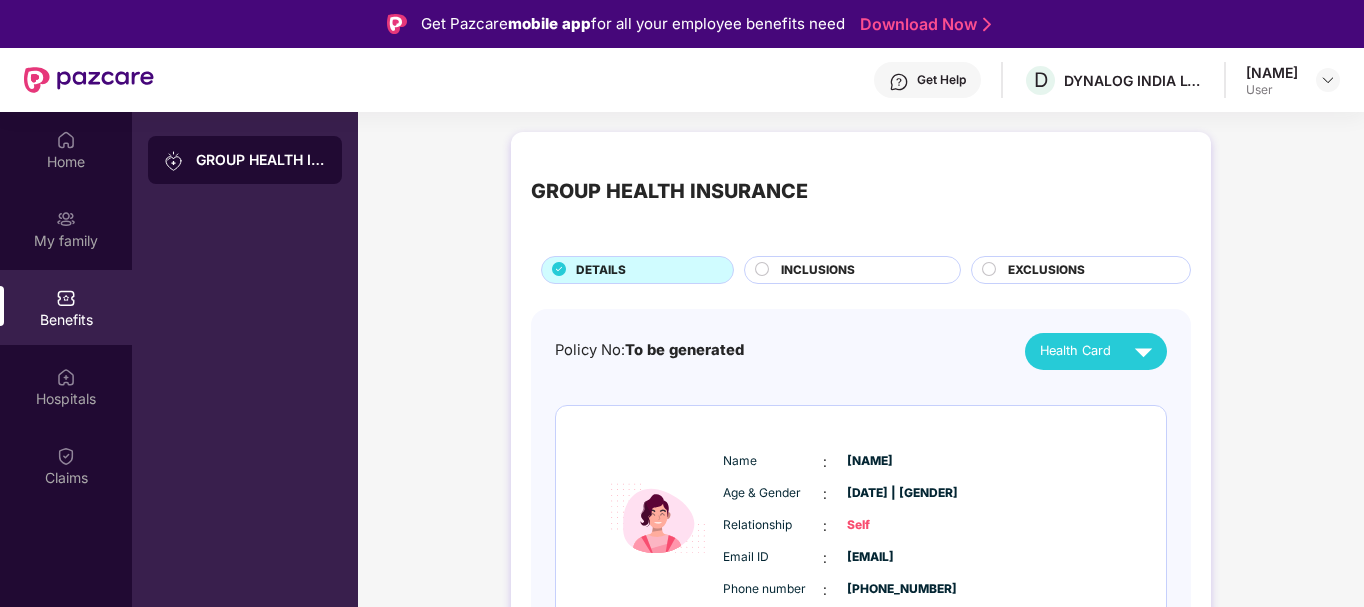 click on "INCLUSIONS" at bounding box center [818, 270] 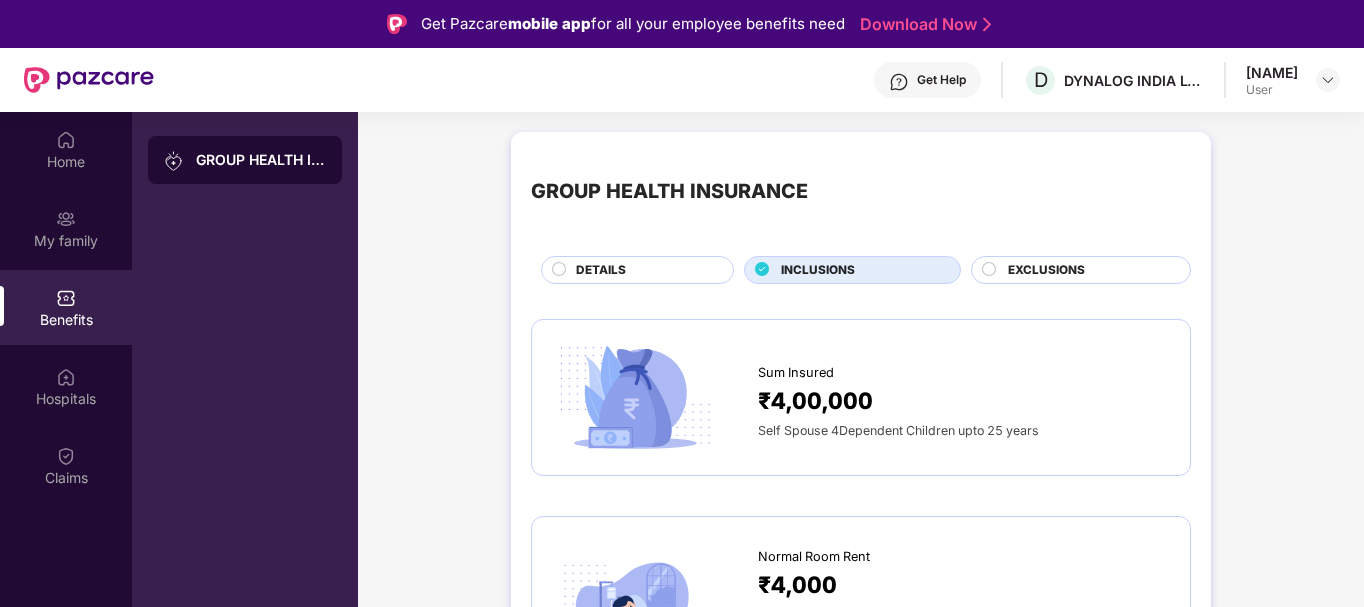 click on "EXCLUSIONS" at bounding box center (1046, 270) 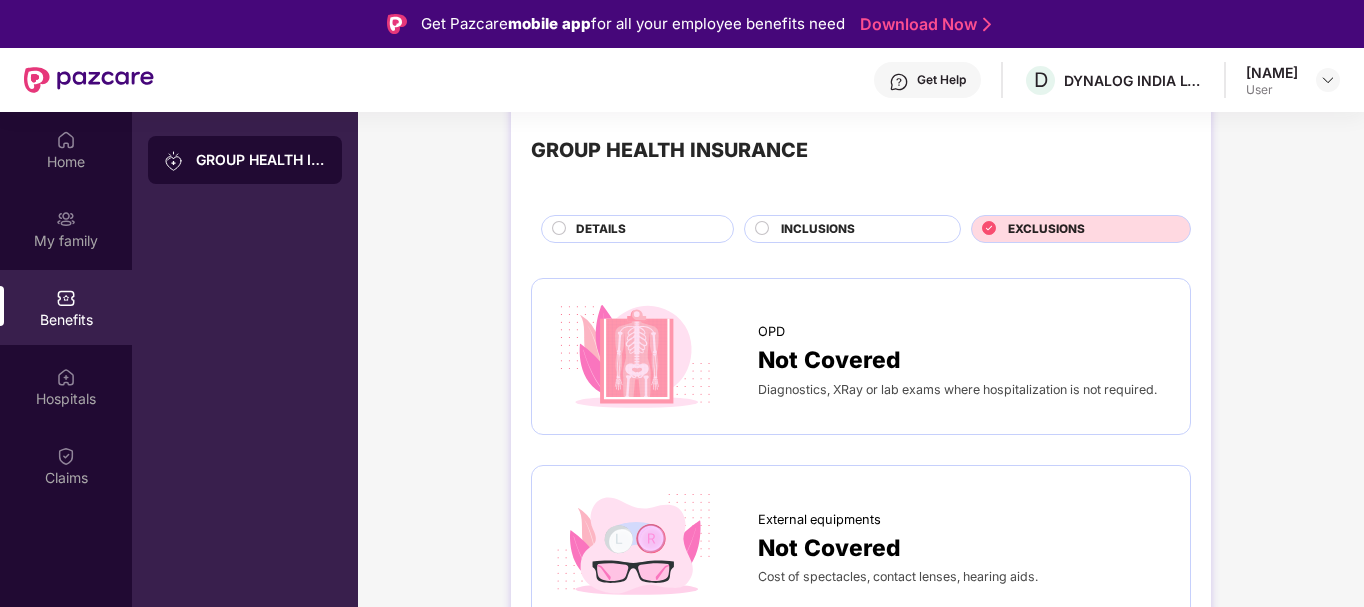 scroll, scrollTop: 0, scrollLeft: 0, axis: both 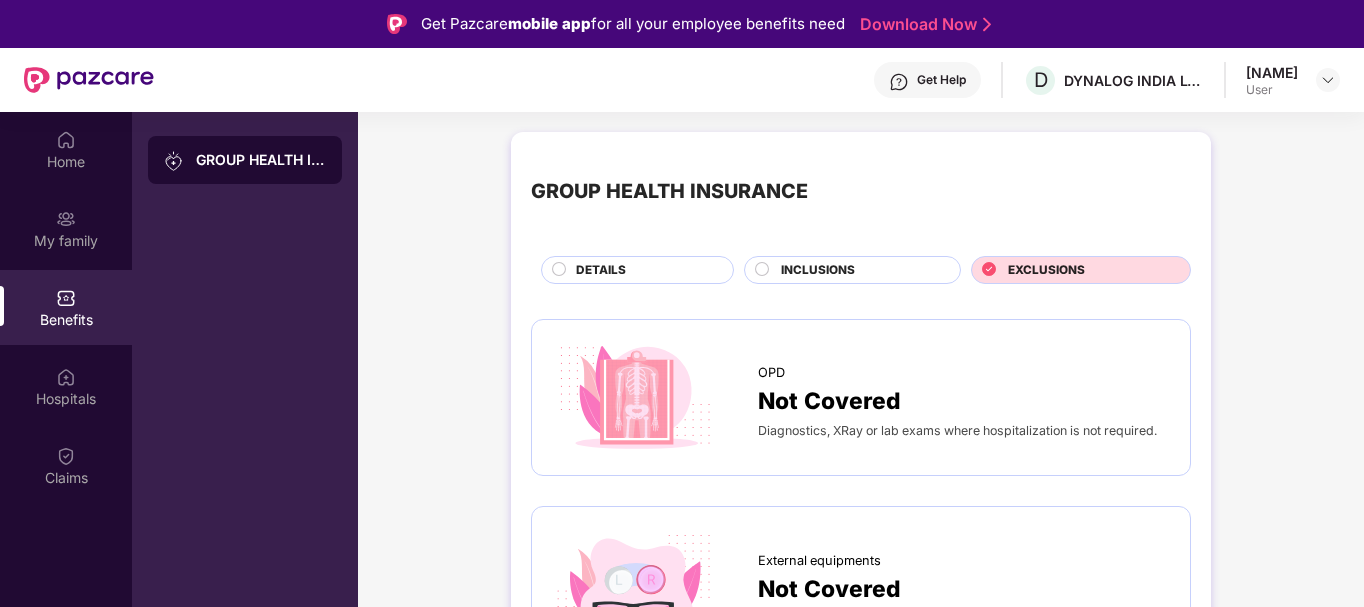 click on "INCLUSIONS" at bounding box center [818, 270] 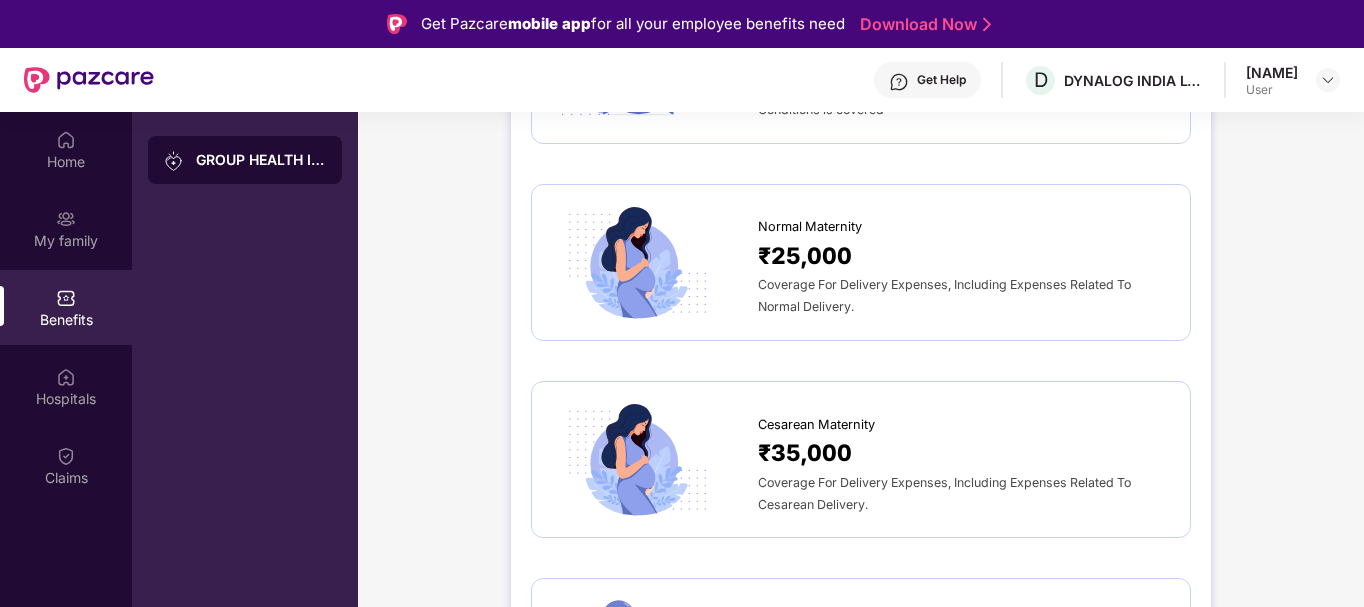 scroll, scrollTop: 2100, scrollLeft: 0, axis: vertical 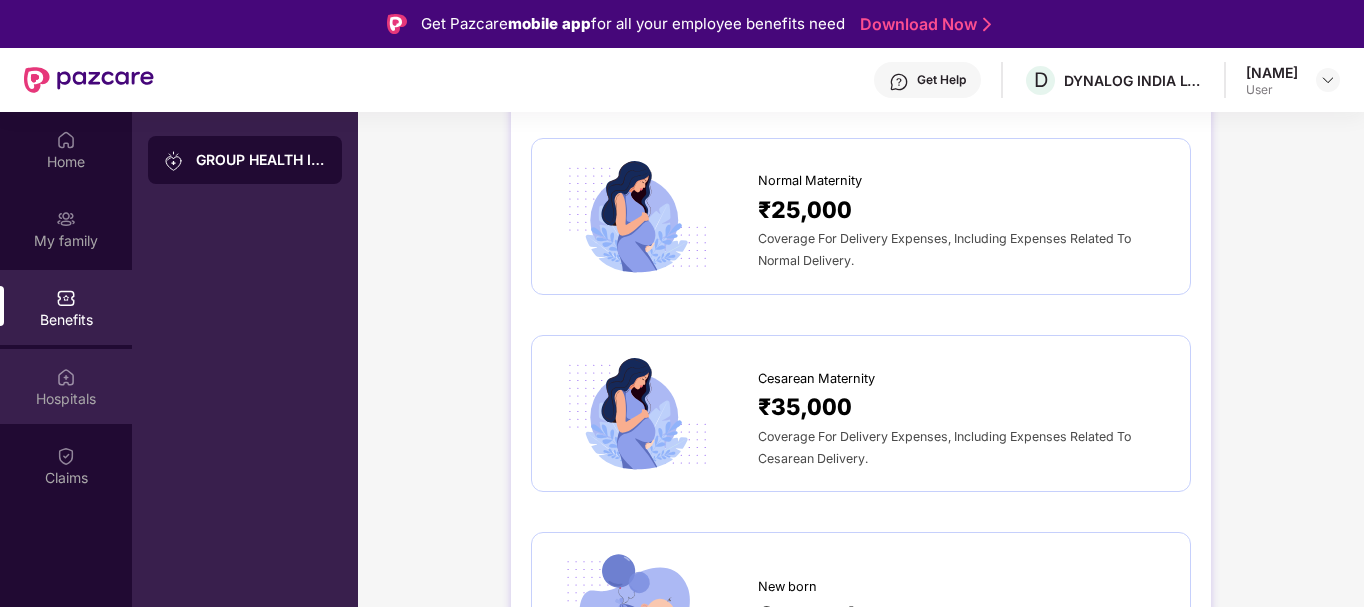 click on "Hospitals" at bounding box center (66, 399) 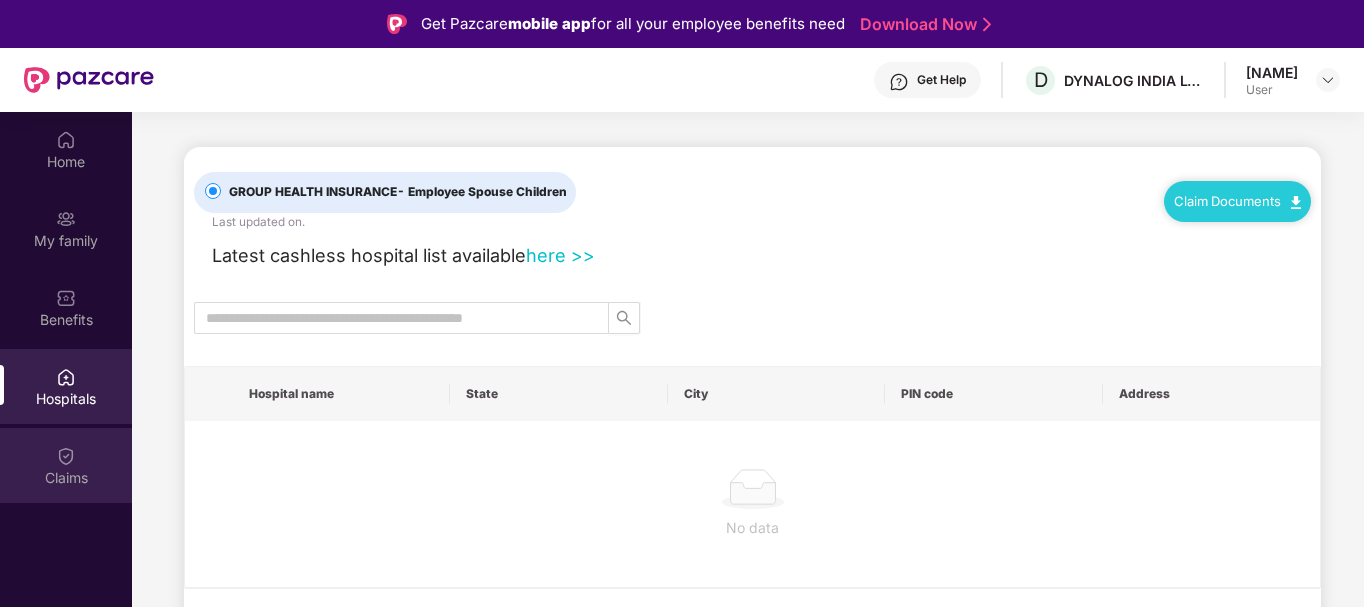 click on "Claims" at bounding box center (66, 478) 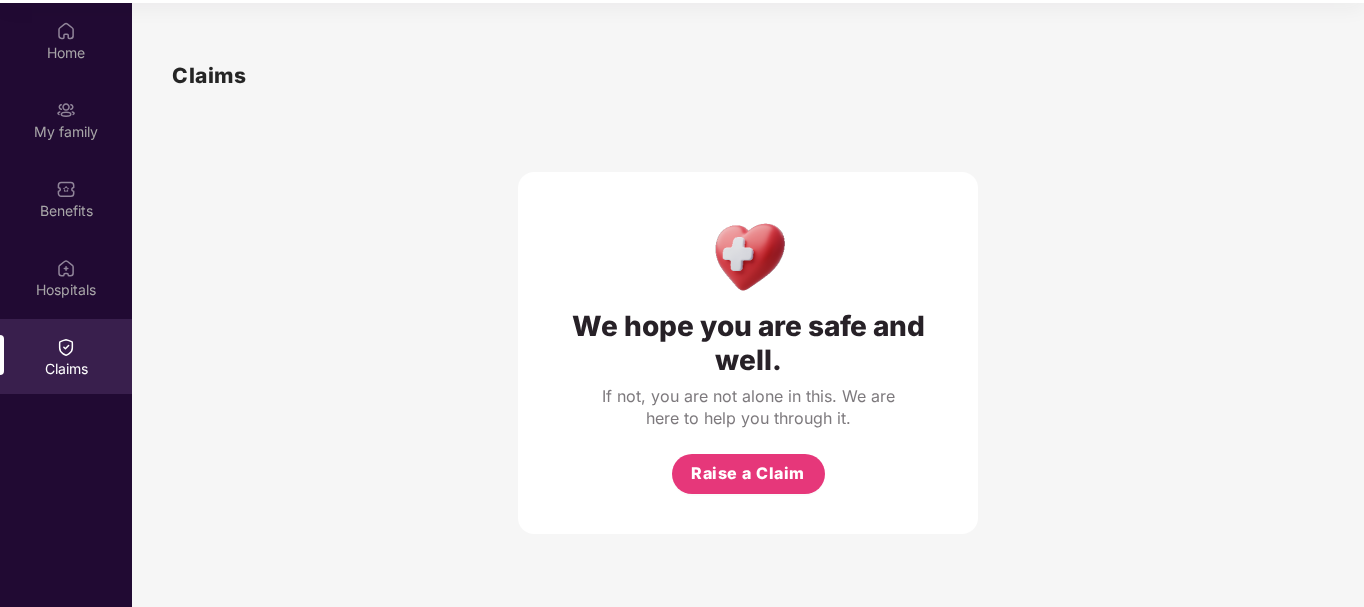scroll, scrollTop: 112, scrollLeft: 0, axis: vertical 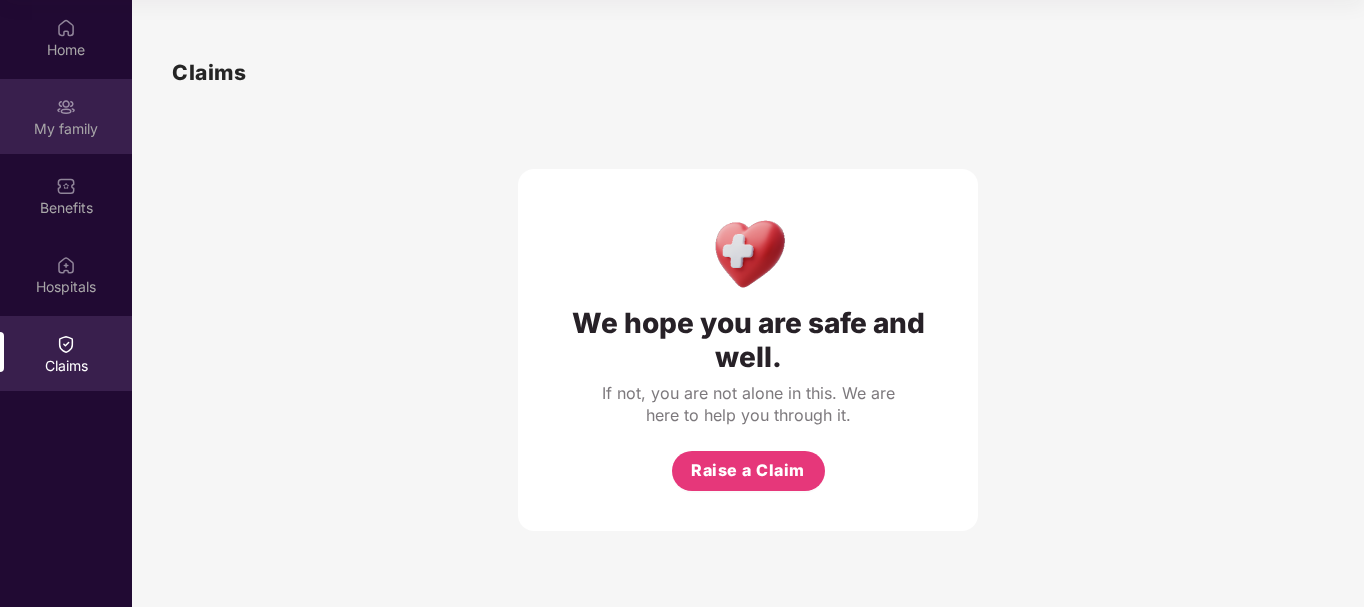 click on "My family" at bounding box center (66, 129) 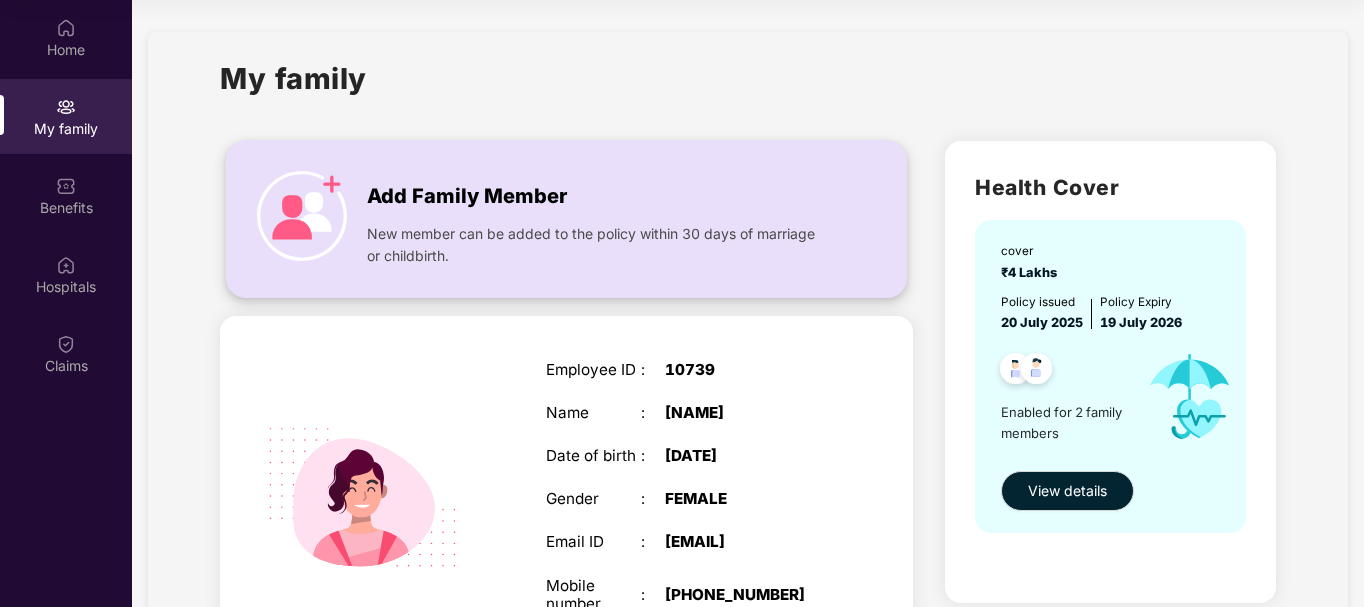 click at bounding box center (302, 216) 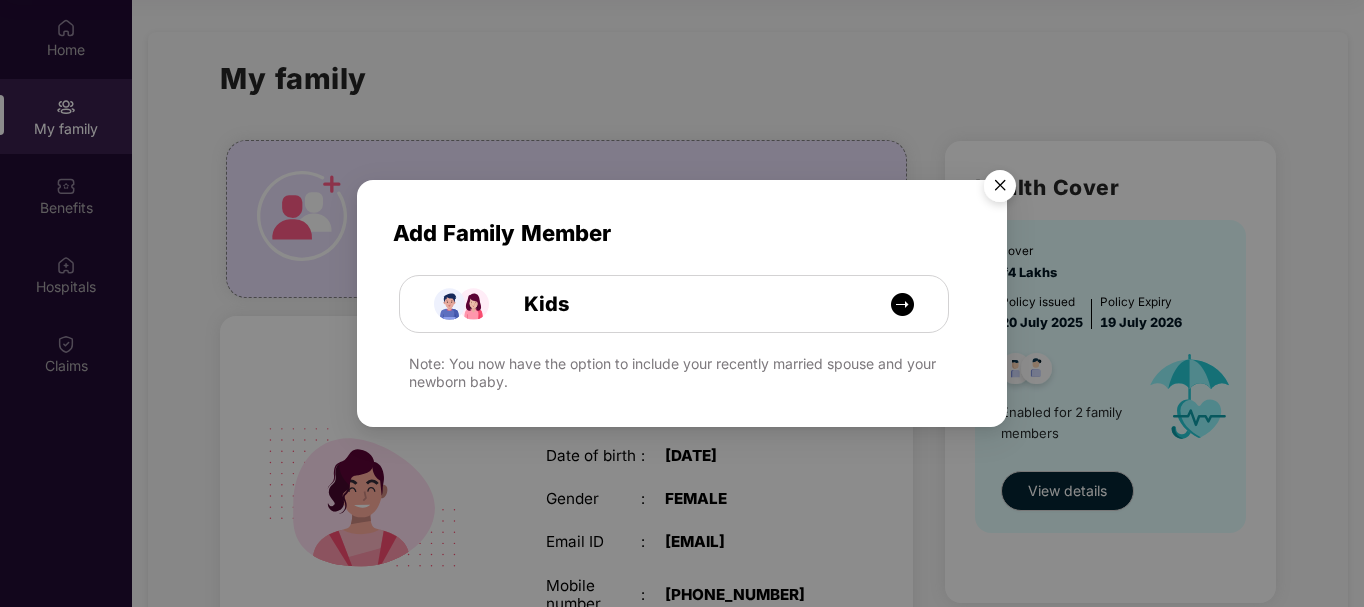 click at bounding box center (1000, 189) 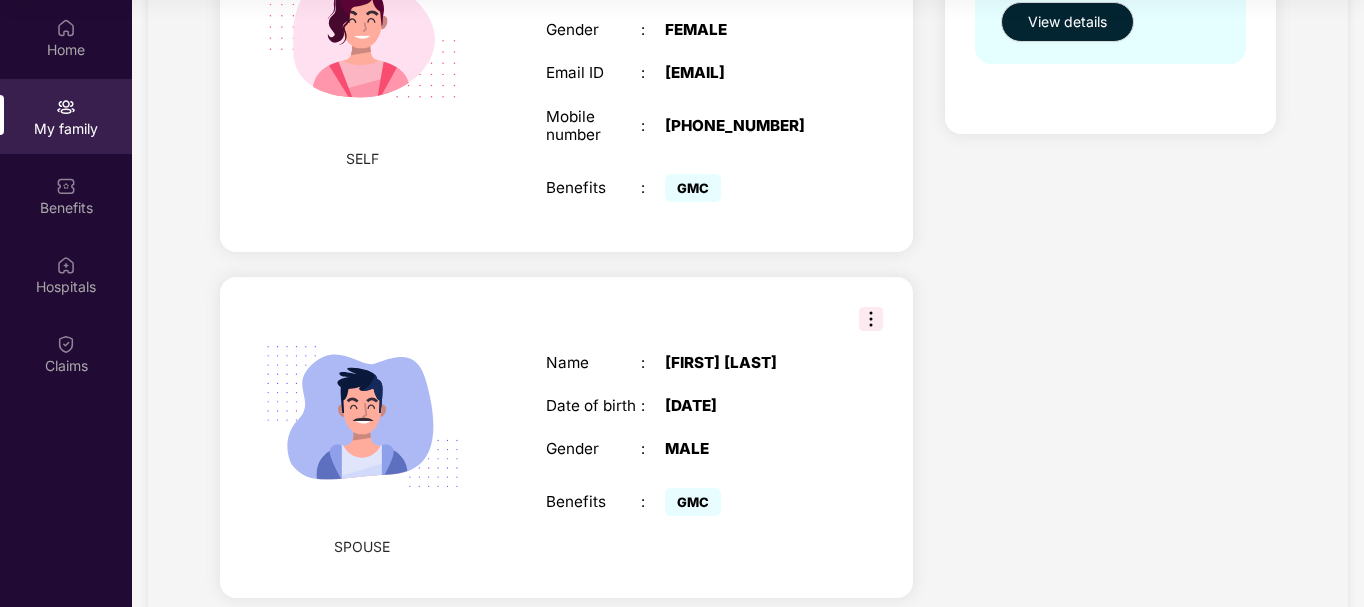 scroll, scrollTop: 500, scrollLeft: 0, axis: vertical 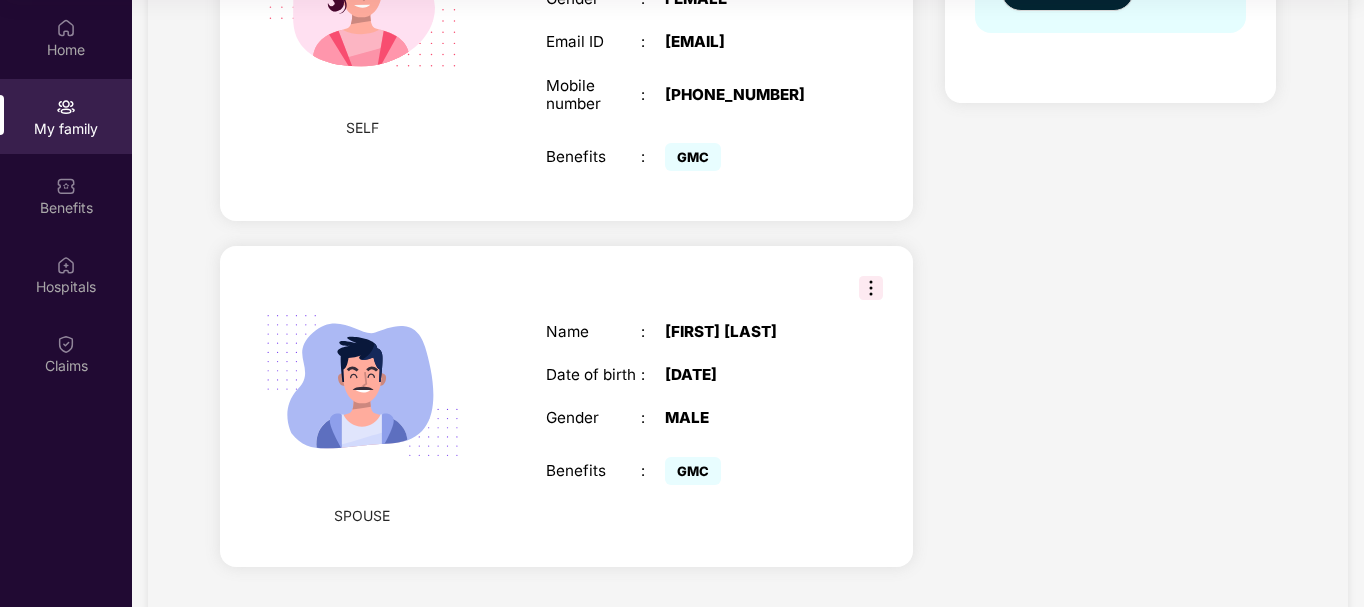 click at bounding box center (871, 288) 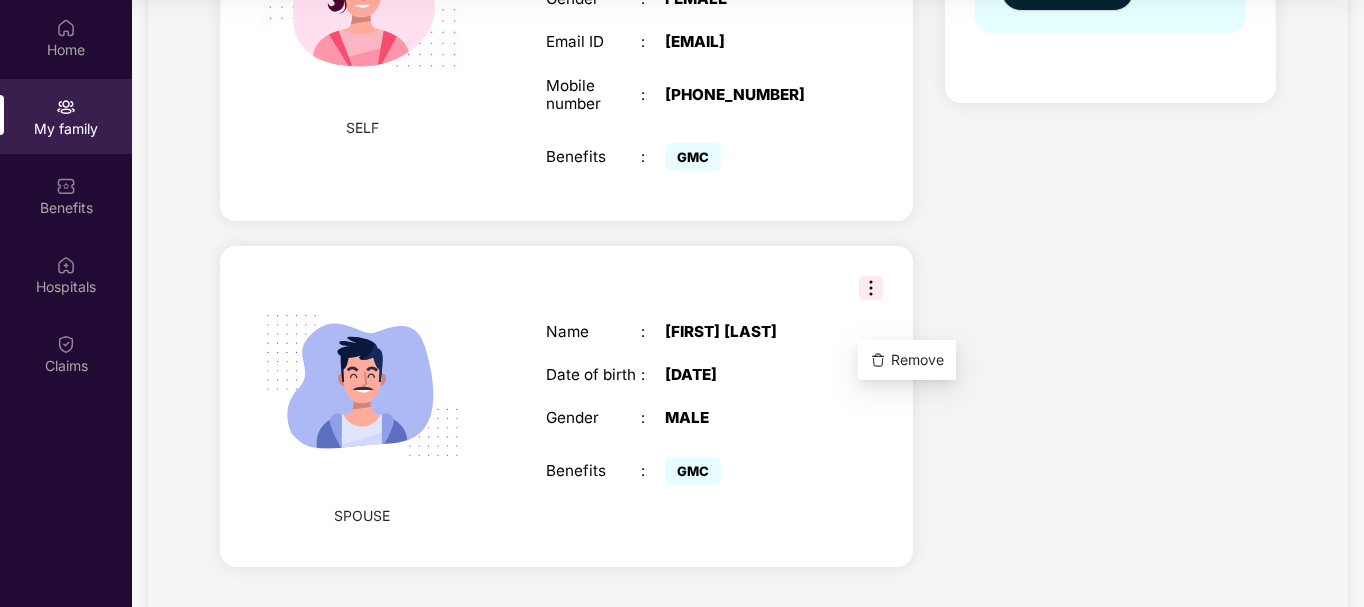 click on "Health Cover    cover ₹[AMOUNT]    Policy issued [DATE] Policy Expiry [DATE] Enabled for [NUMBER] family members View details" at bounding box center (1110, 108) 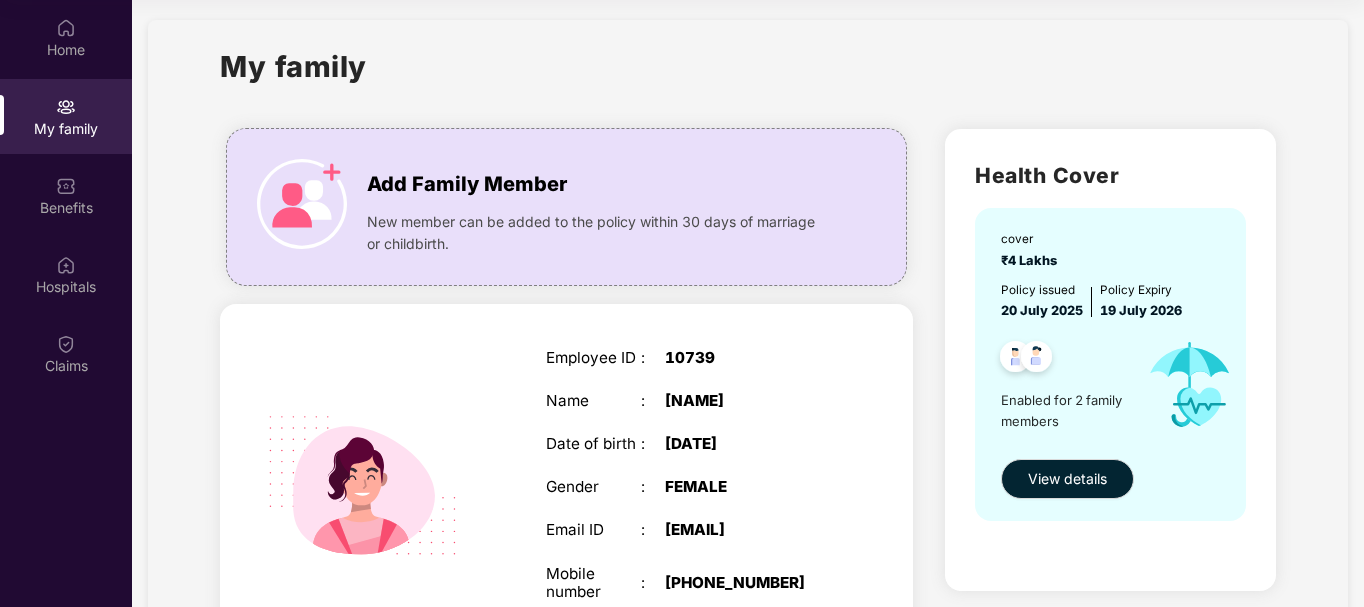 scroll, scrollTop: 0, scrollLeft: 0, axis: both 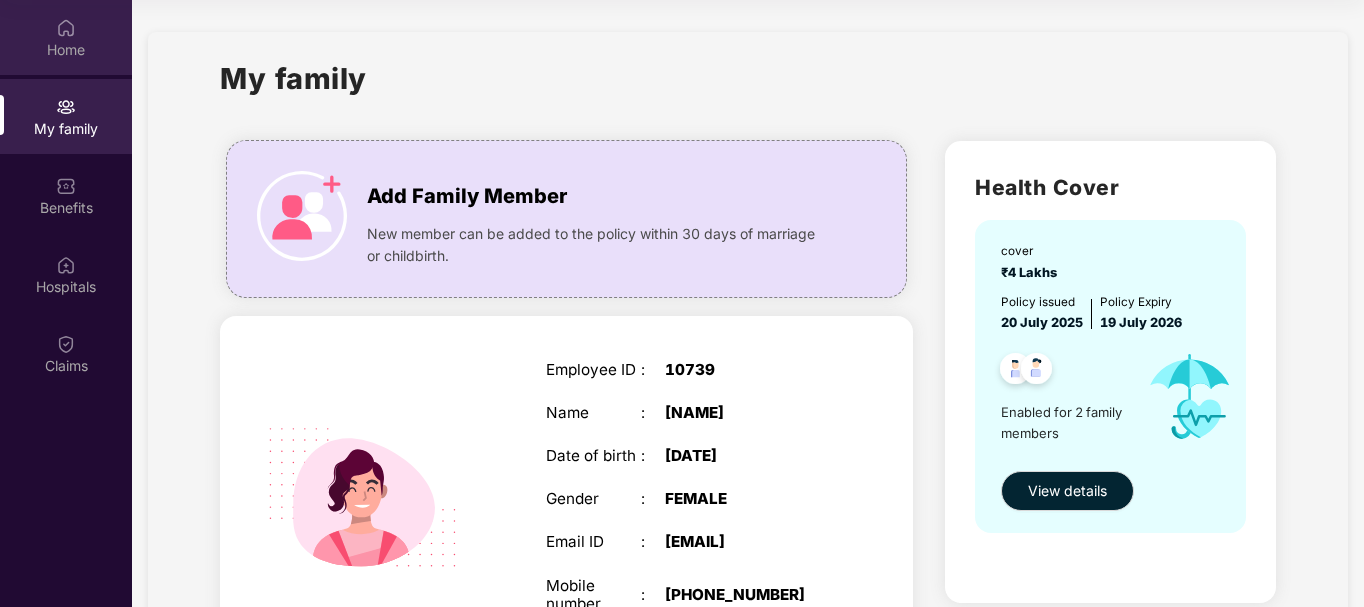 click at bounding box center (66, 28) 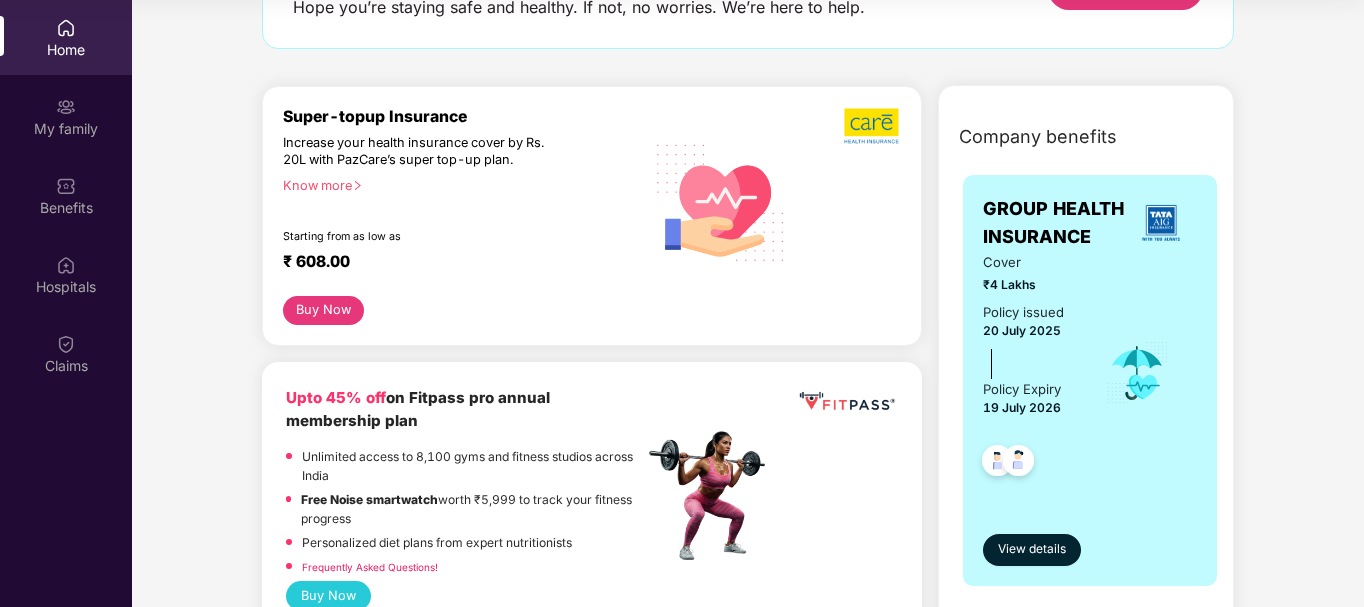 scroll, scrollTop: 200, scrollLeft: 0, axis: vertical 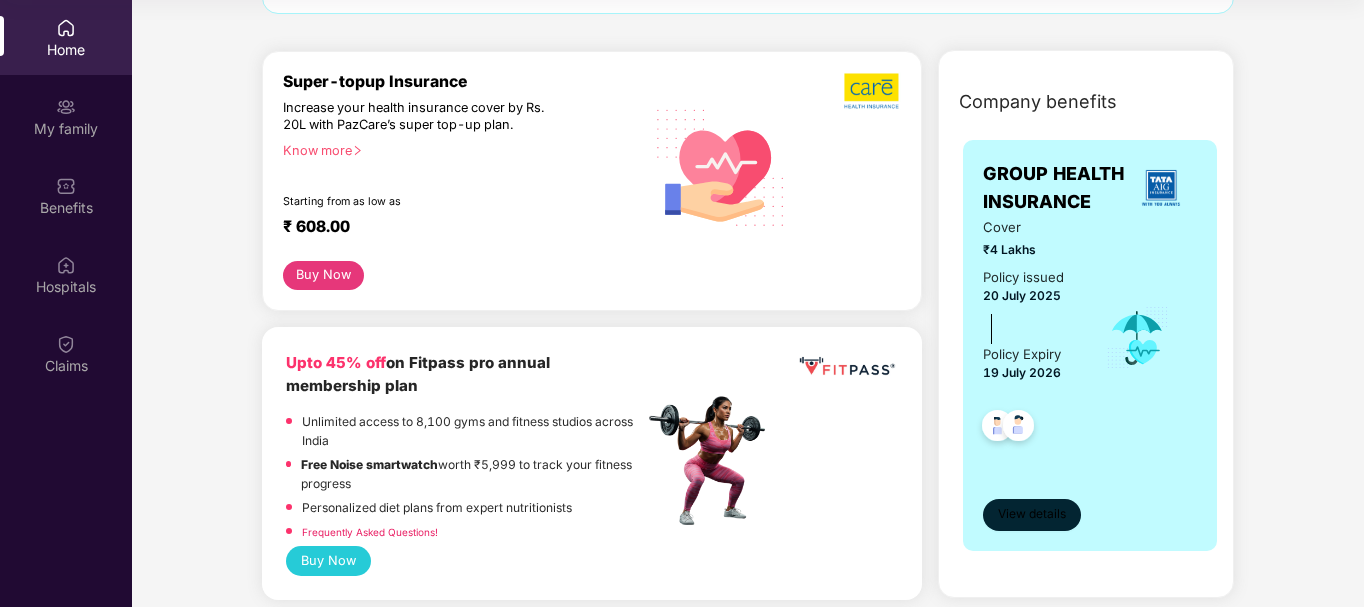 click on "View details" at bounding box center [1032, 514] 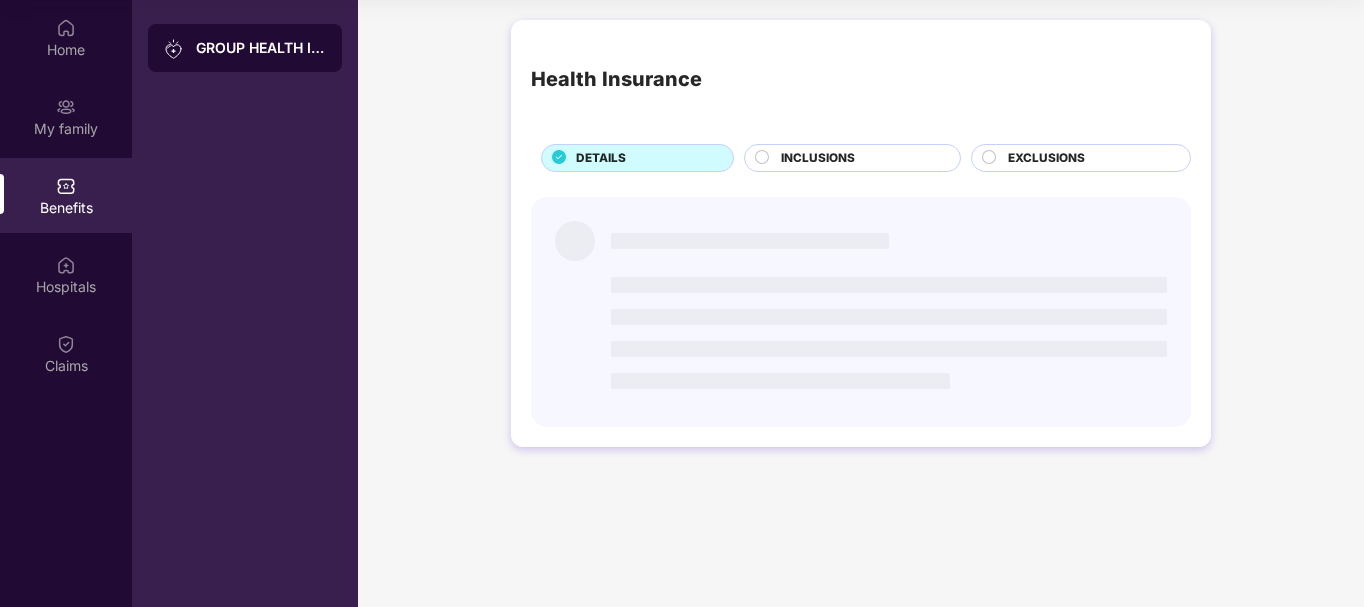 scroll, scrollTop: 0, scrollLeft: 0, axis: both 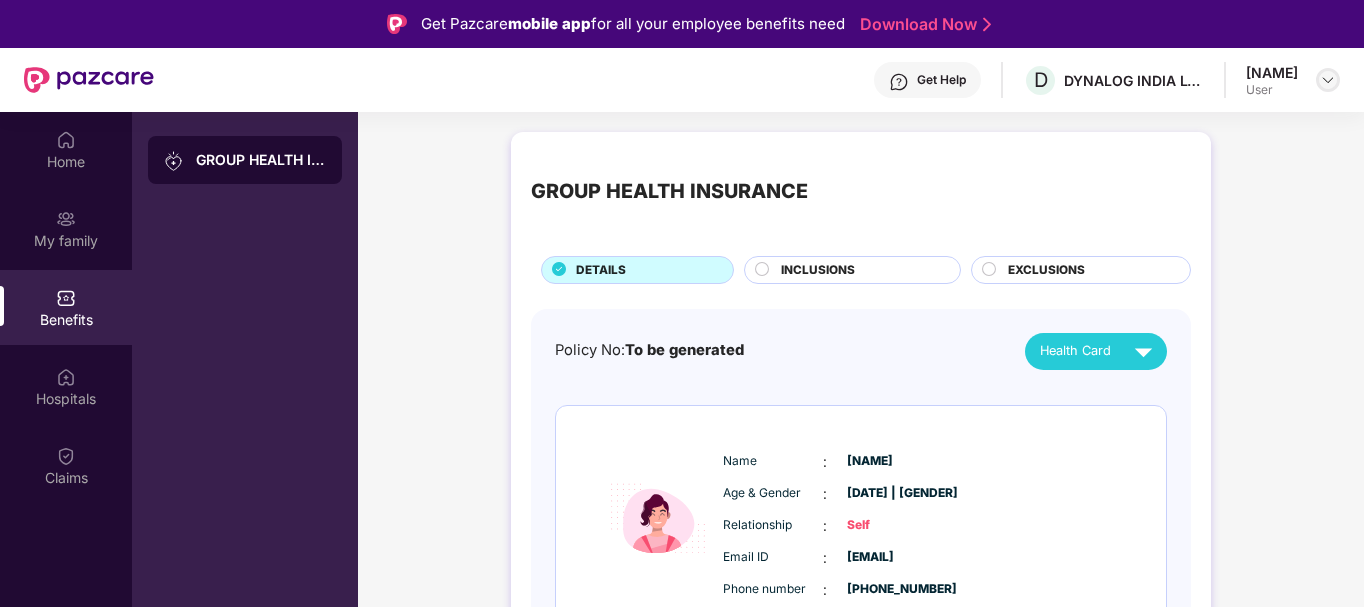 click at bounding box center [1328, 80] 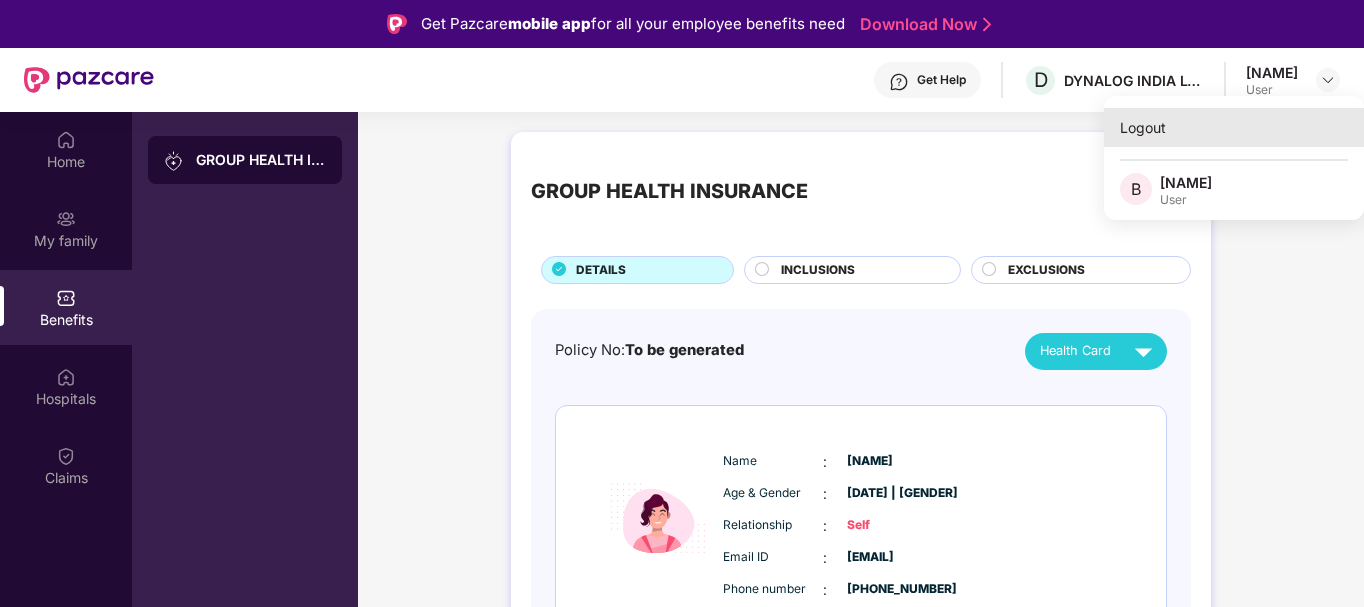 click on "Logout" at bounding box center [1234, 127] 